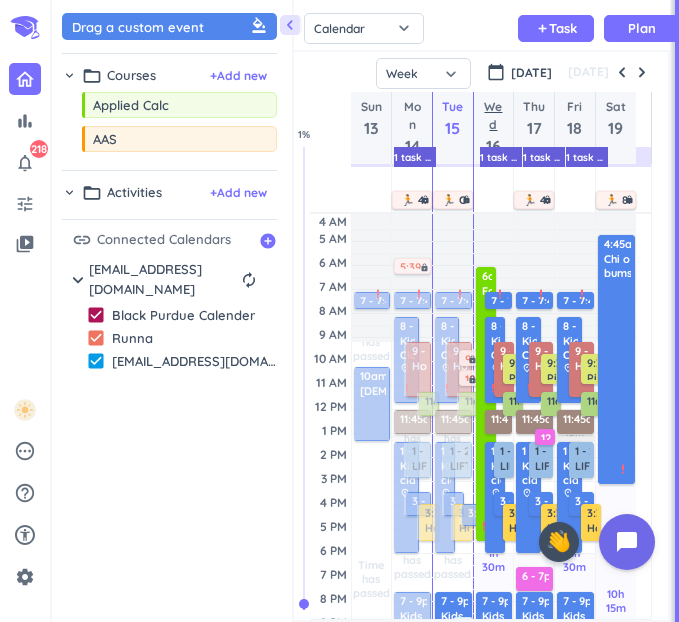 scroll, scrollTop: 0, scrollLeft: 0, axis: both 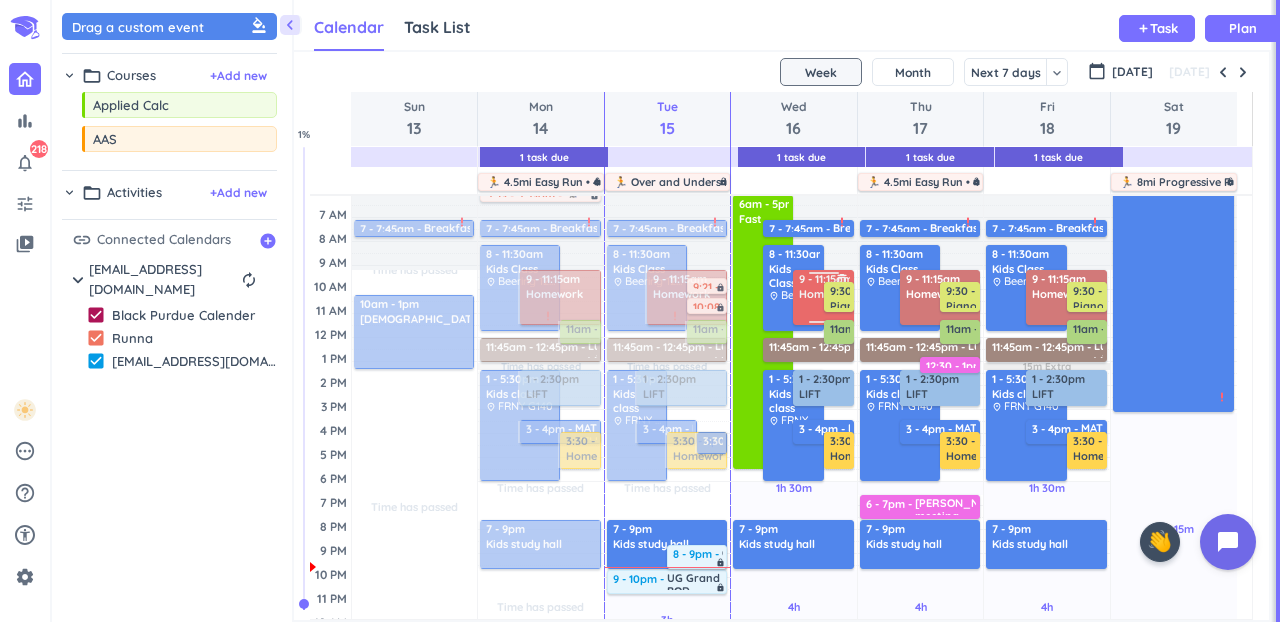 click on "Homework" at bounding box center [827, 294] 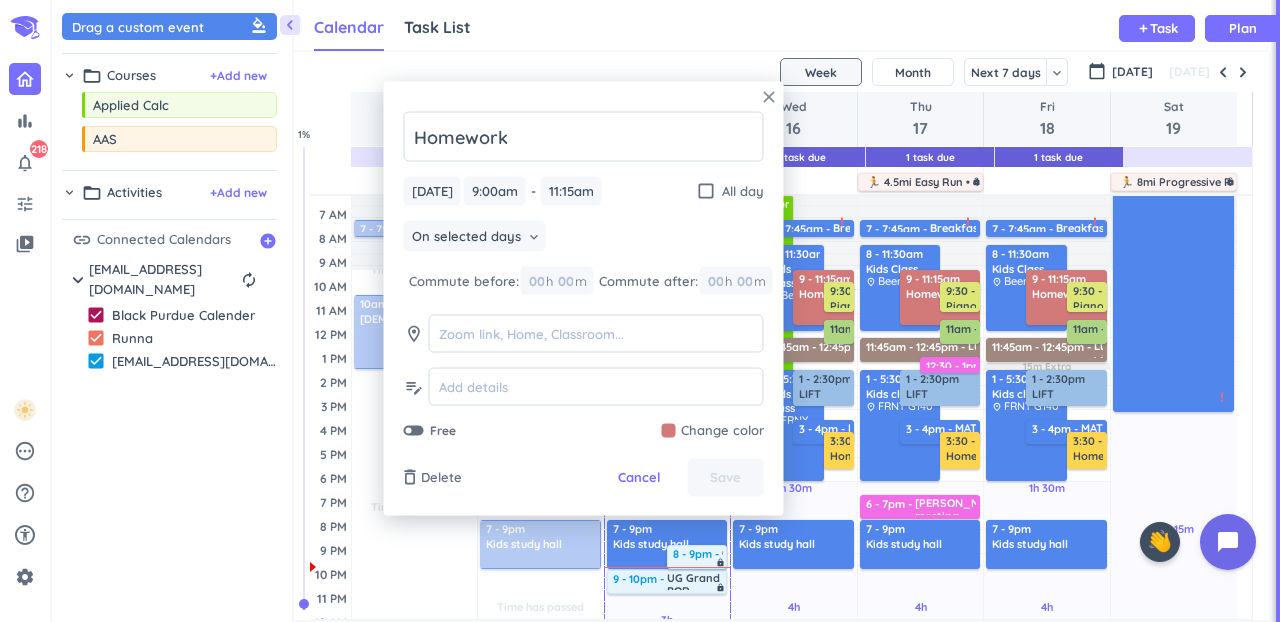 click on "close" at bounding box center [769, 97] 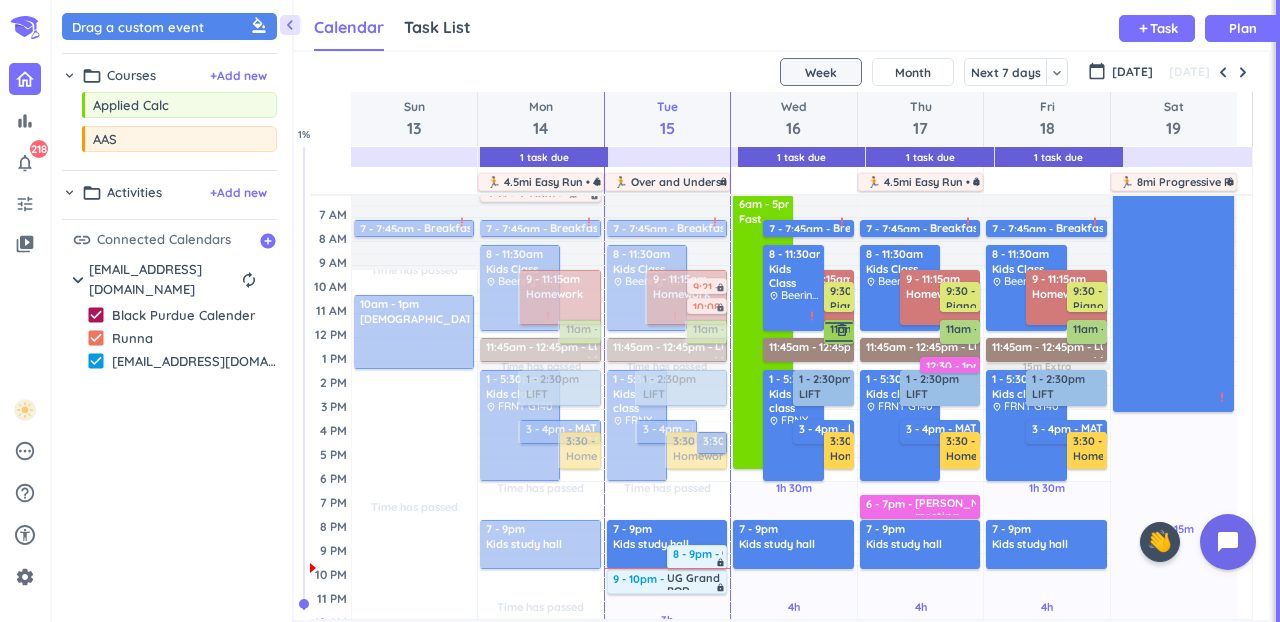click on "11am - 12pm MATH HELP delete_outline" at bounding box center [839, 332] 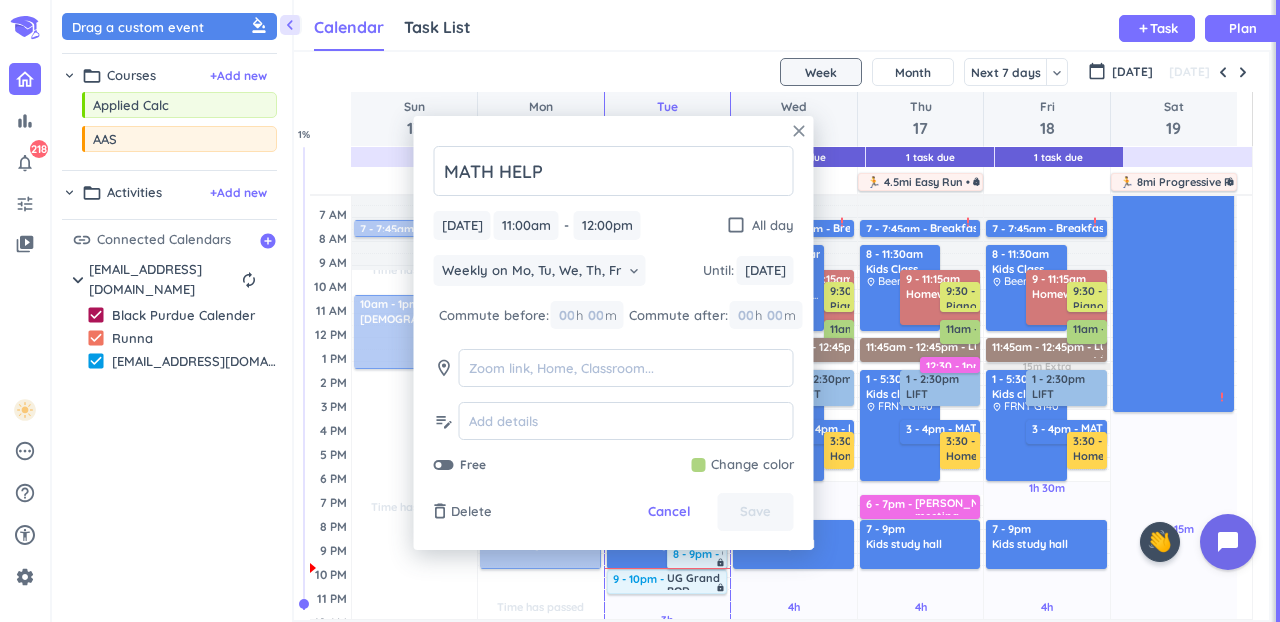 click on "close" at bounding box center [799, 131] 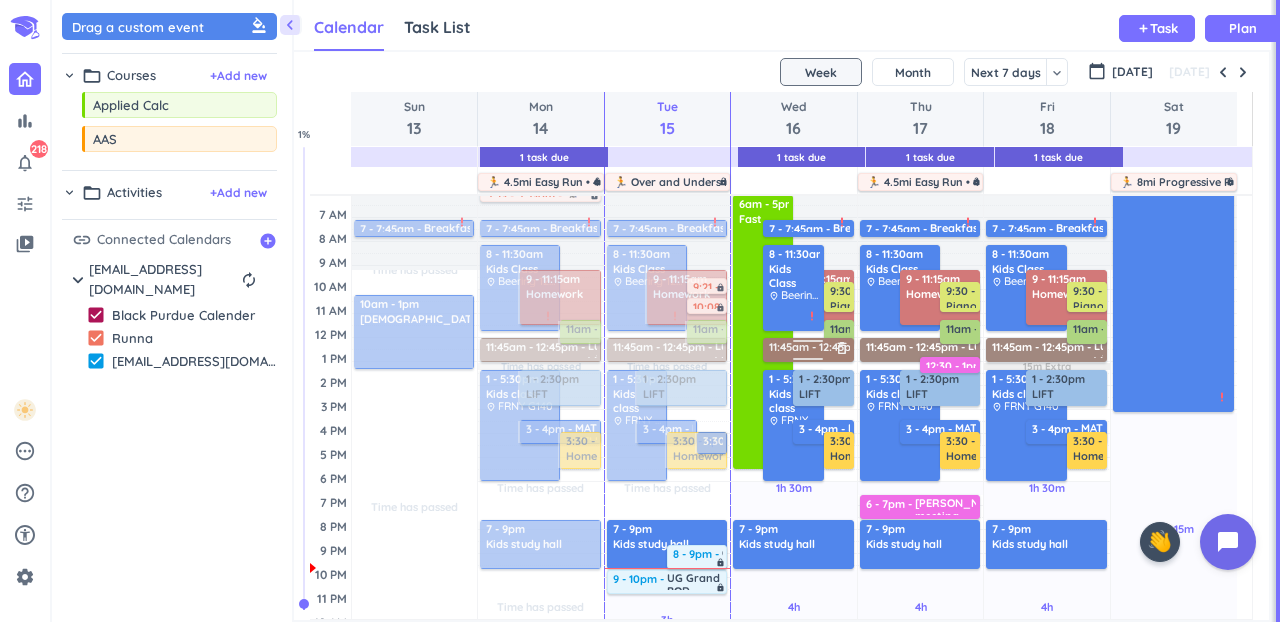 click on "11:45am - 12:45pm" at bounding box center [820, 348] 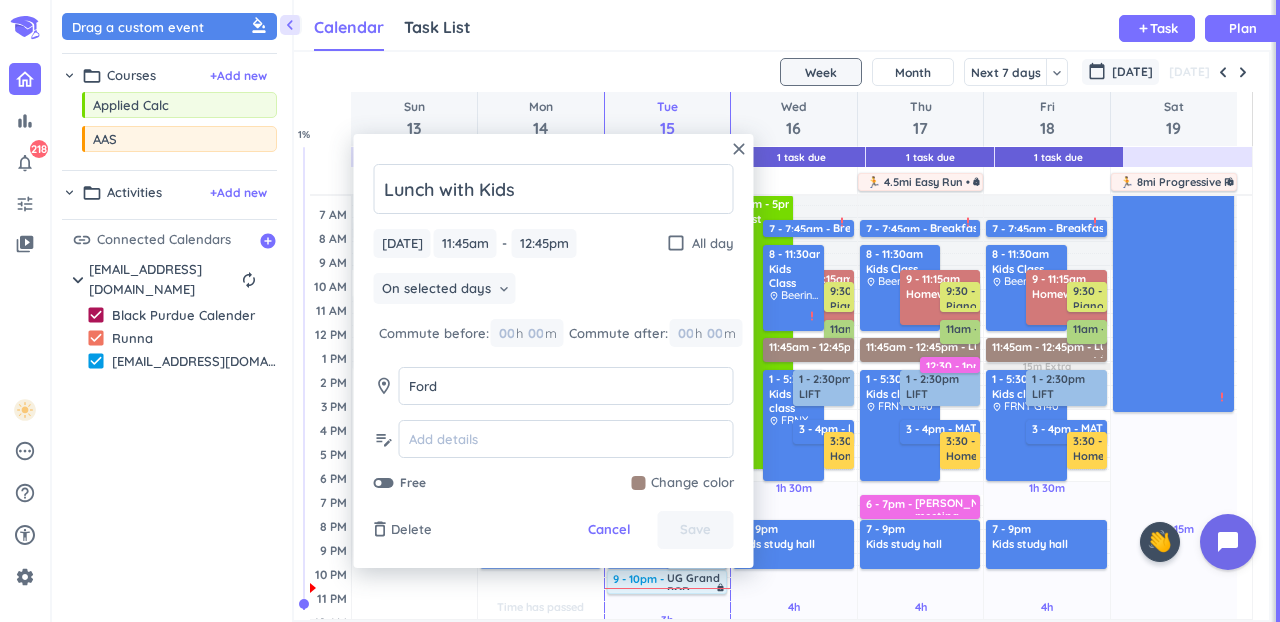 click on "calendar_today" at bounding box center (1097, 71) 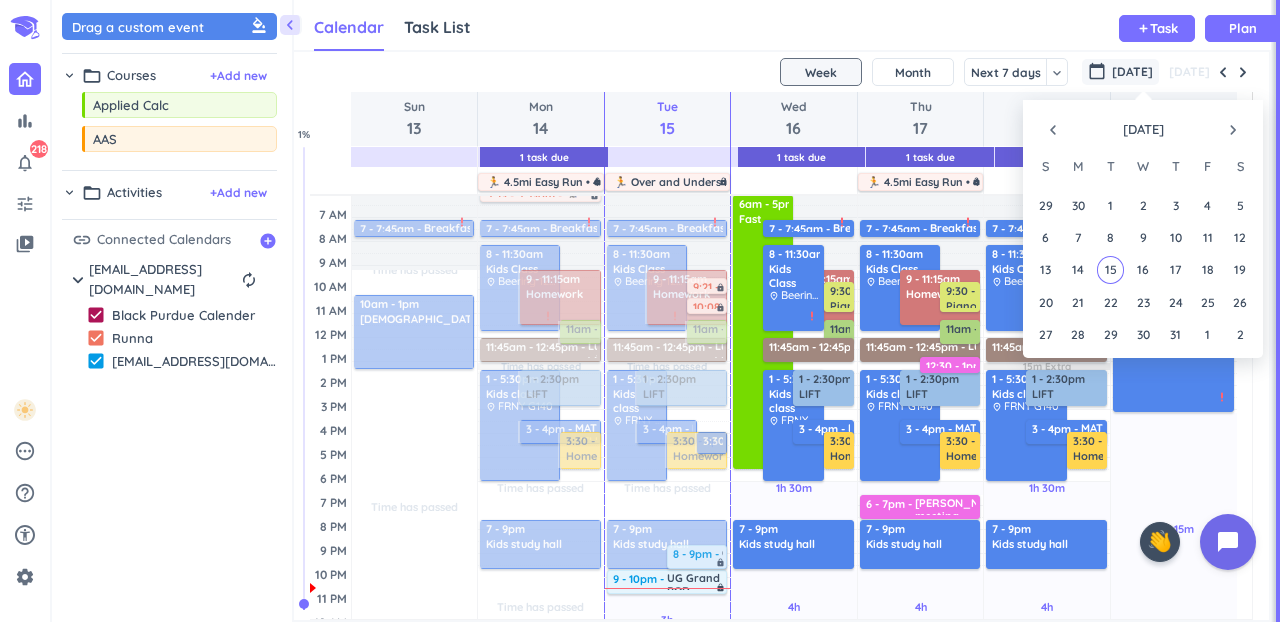 click on "navigate_next" at bounding box center [1233, 130] 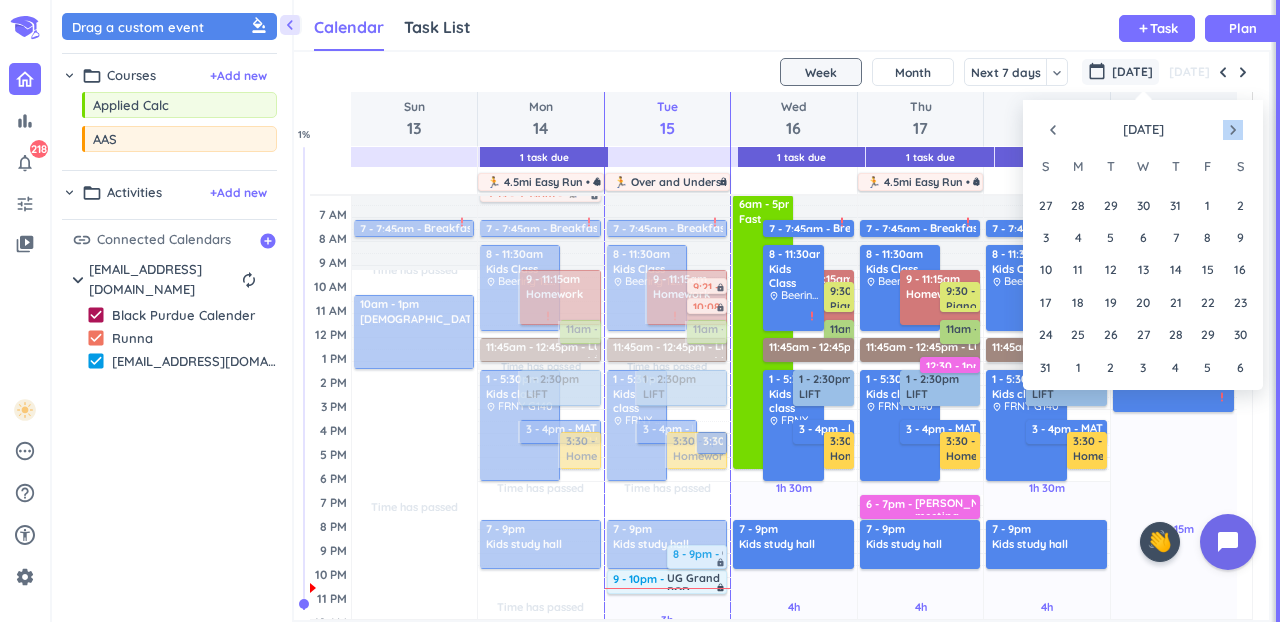 click on "navigate_next" at bounding box center [1233, 130] 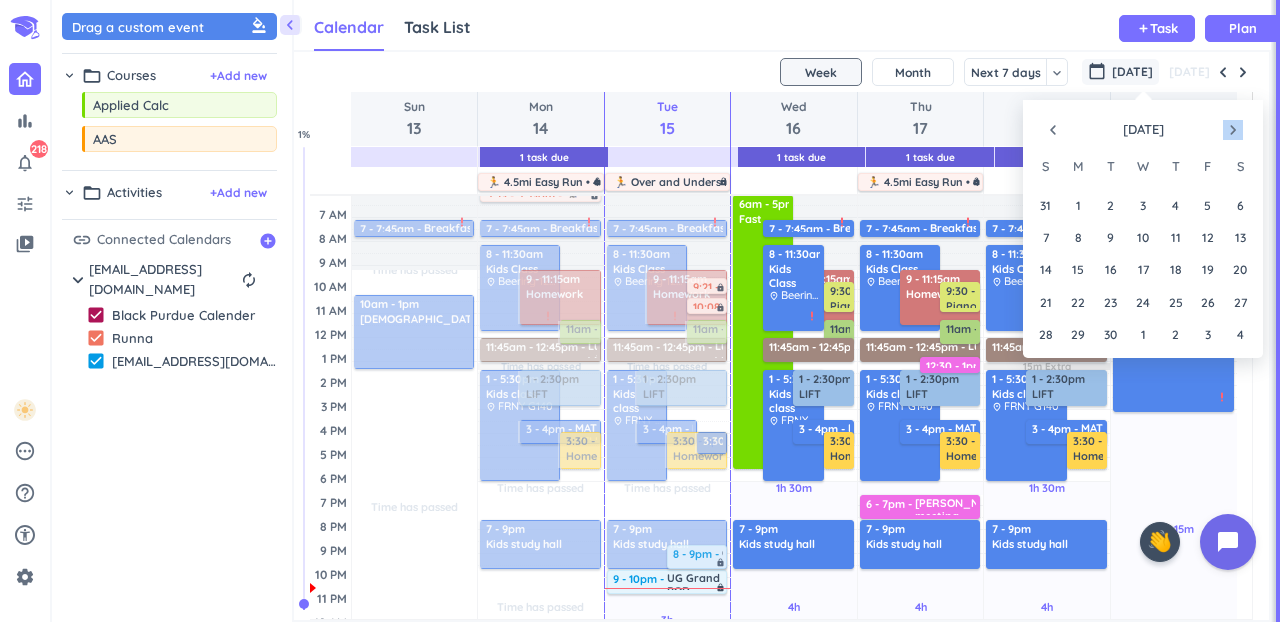 click on "navigate_next" at bounding box center (1233, 130) 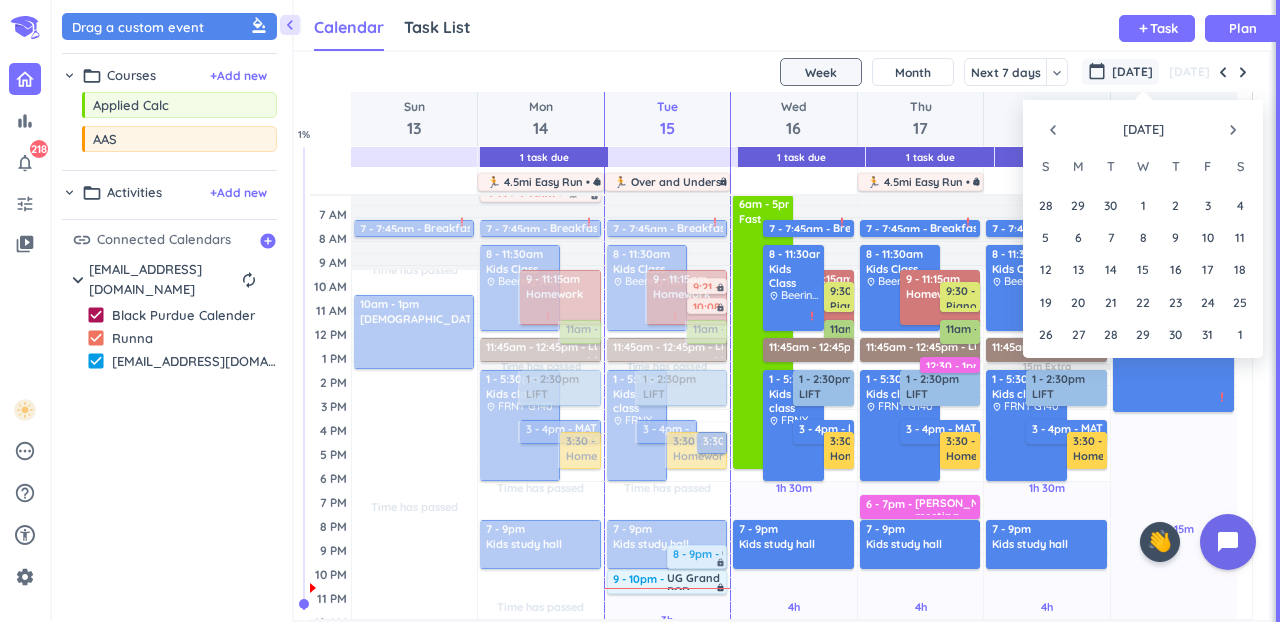 click on "navigate_next" at bounding box center [1233, 130] 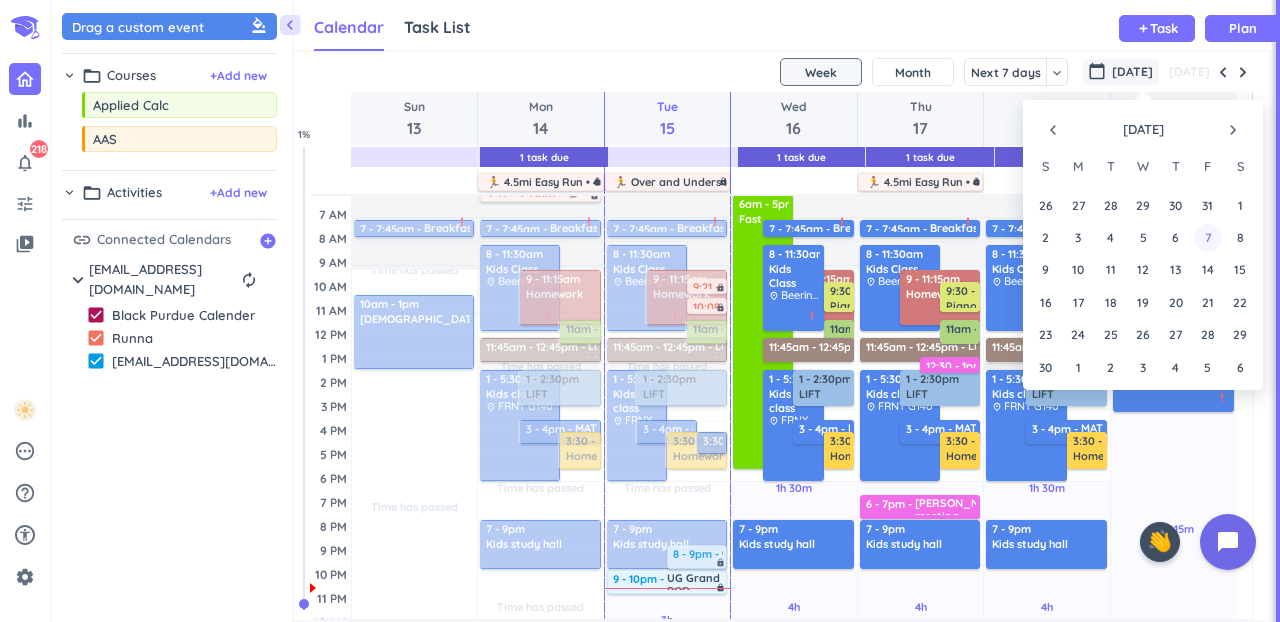click on "7" at bounding box center [1207, 237] 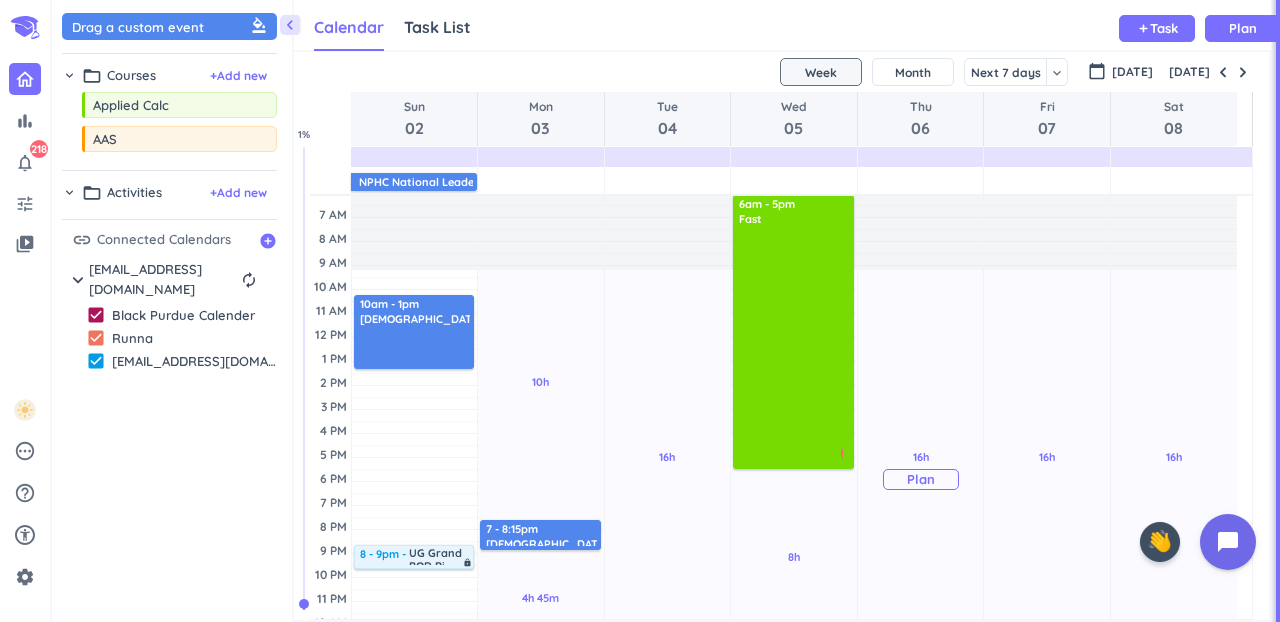 scroll, scrollTop: 0, scrollLeft: 0, axis: both 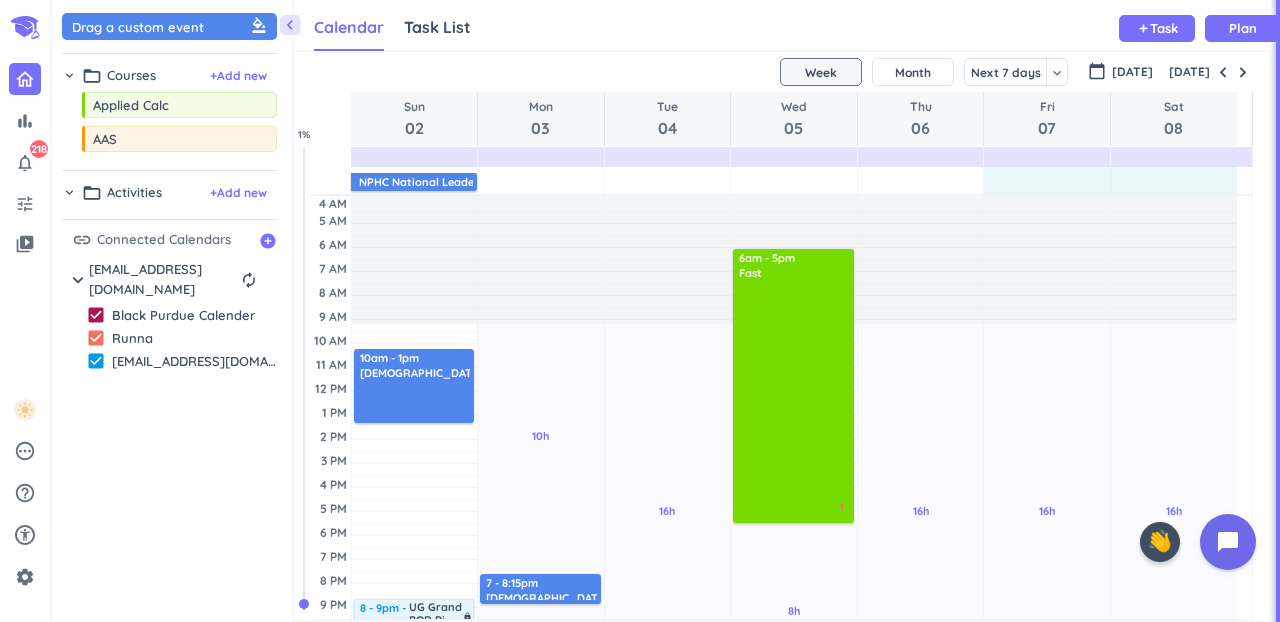 drag, startPoint x: 1053, startPoint y: 188, endPoint x: 1152, endPoint y: 188, distance: 99 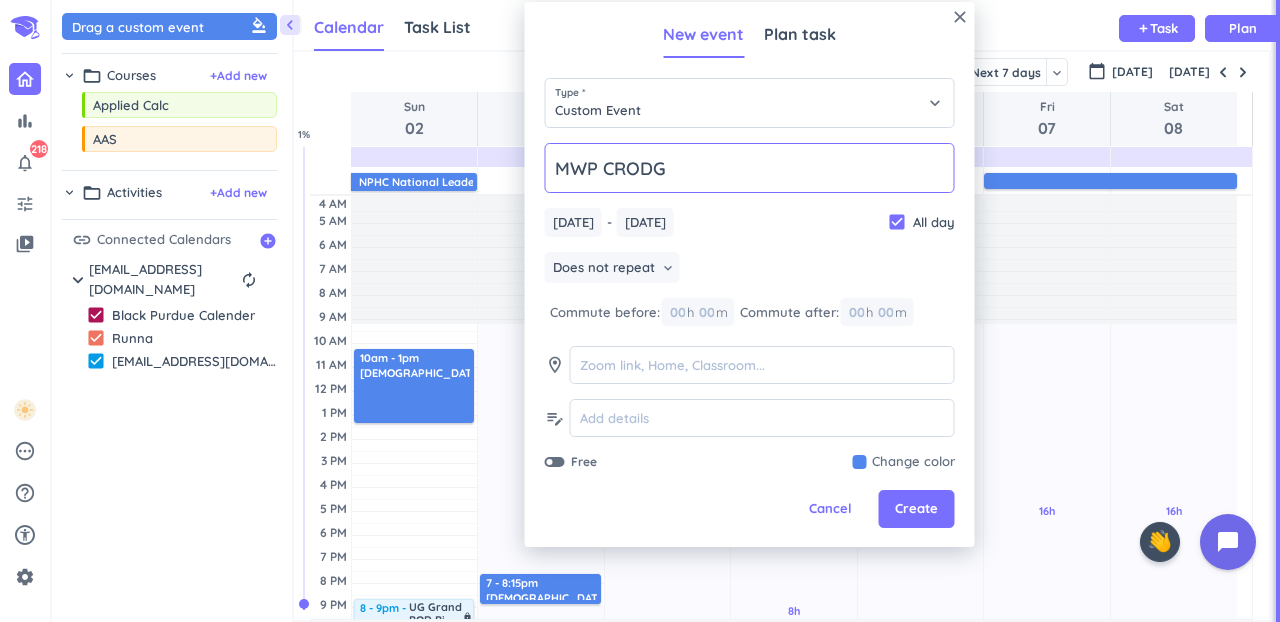type on "MWP CRODG" 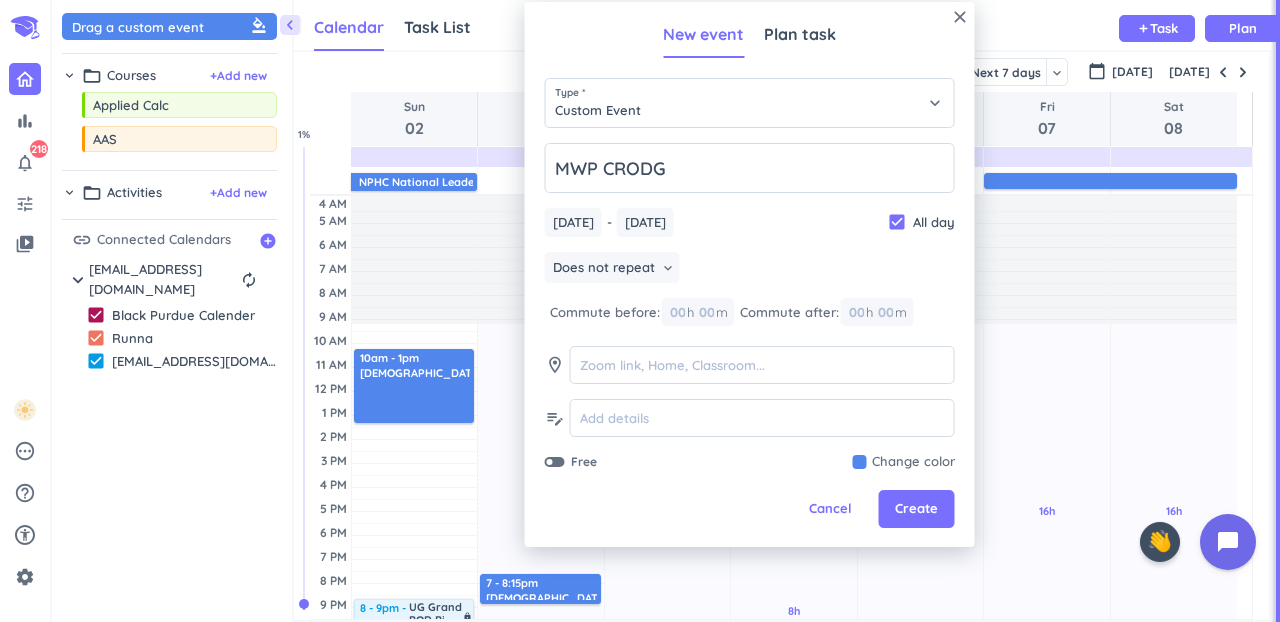 click on "MWP CRODG [DATE] [DATE] - [DATE] [DATE] check_box All day Does not repeat keyboard_arrow_down Commute before: 00 h 00 m Commute after: 00 h 00 m room edit_note Free Change color" at bounding box center (750, 307) 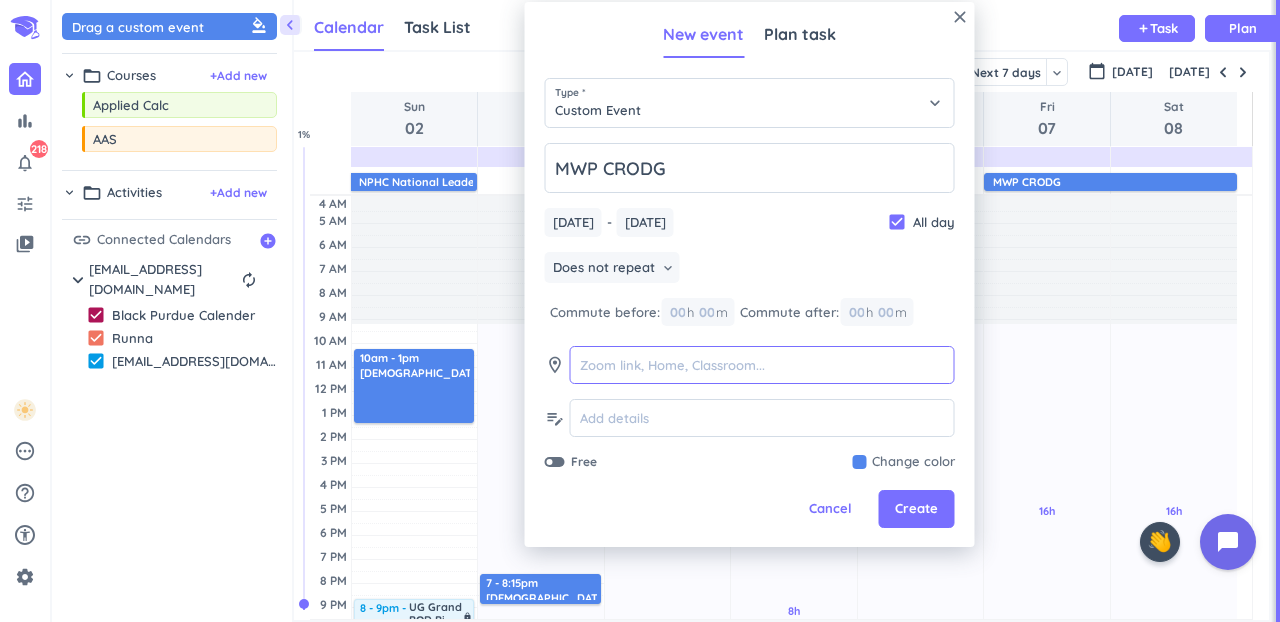 click at bounding box center (762, 365) 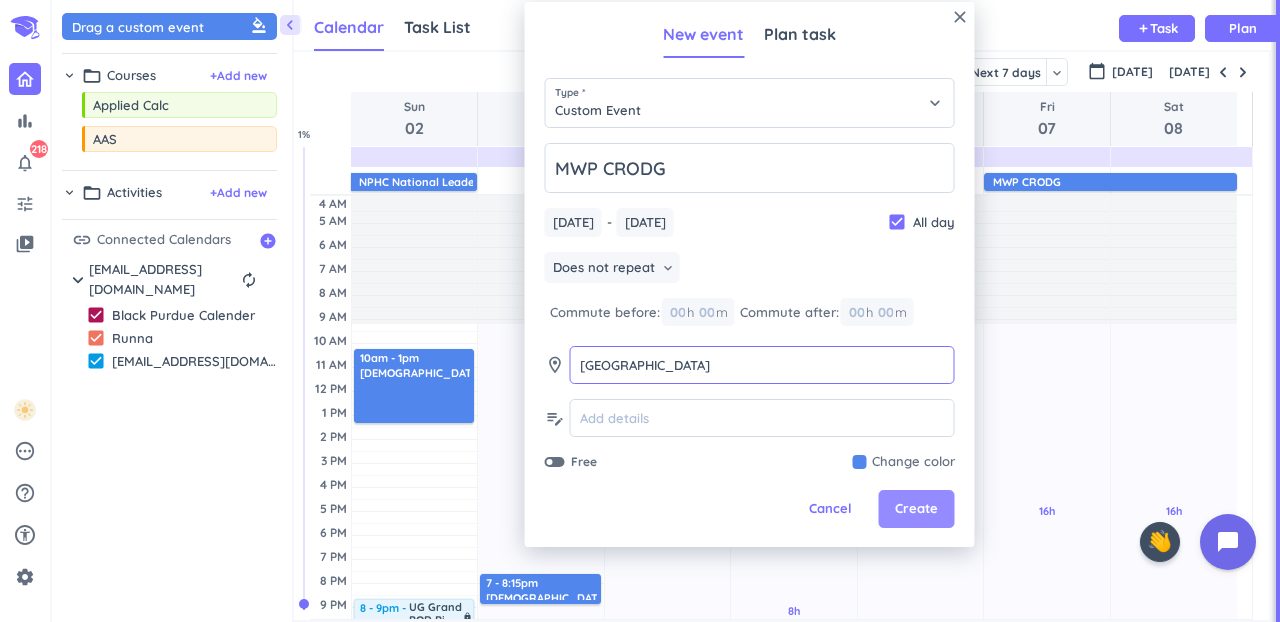 type on "[GEOGRAPHIC_DATA]" 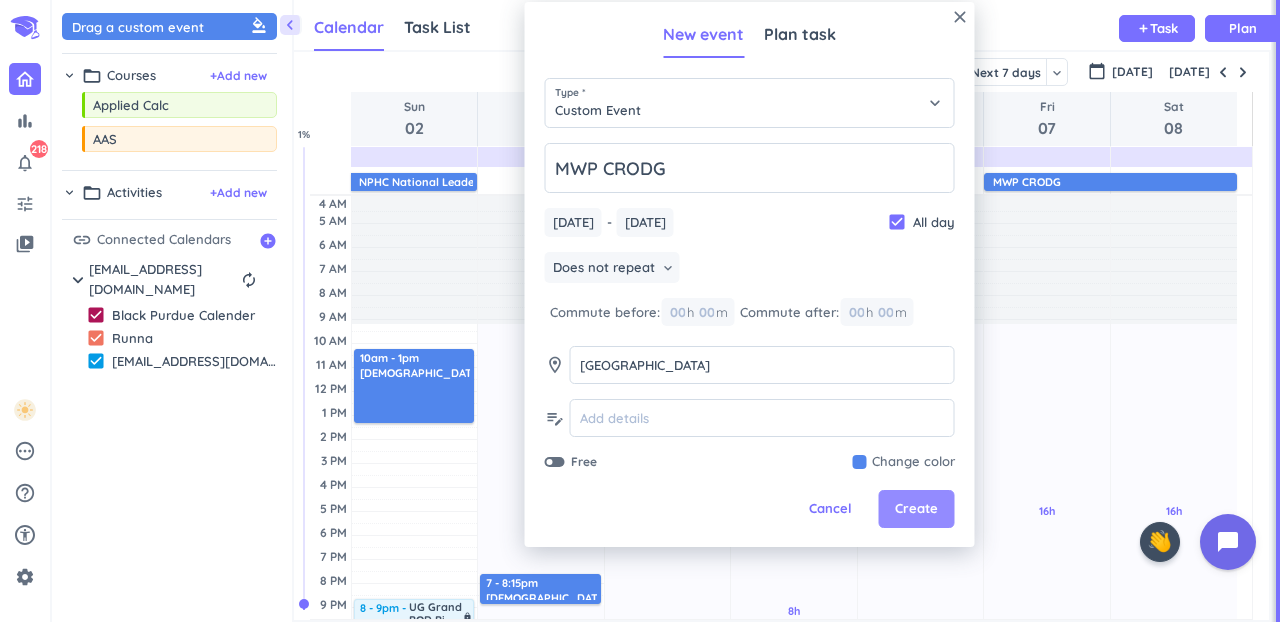 click on "Create" at bounding box center (917, 509) 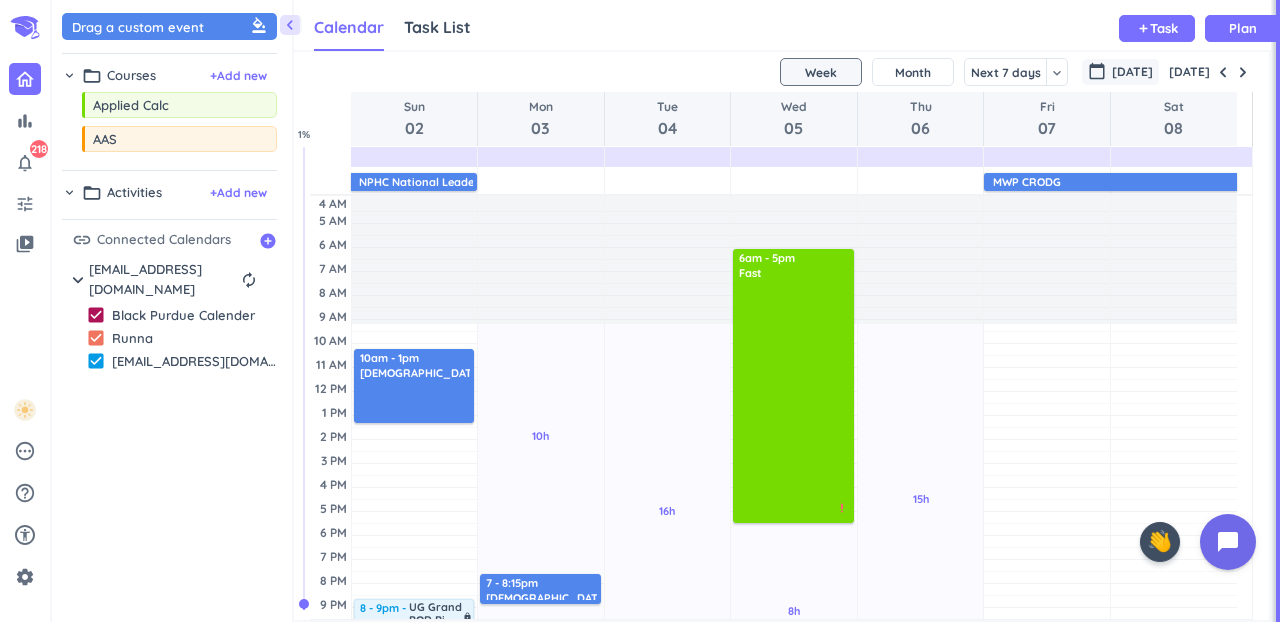 click on "[DATE]" at bounding box center [1132, 72] 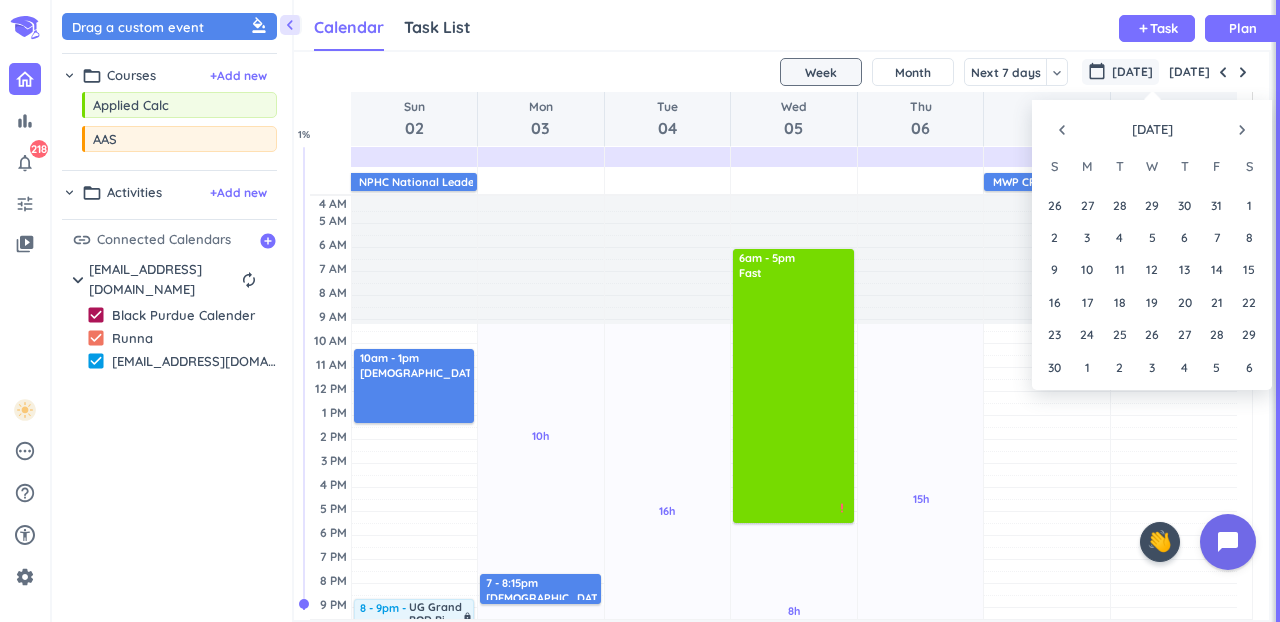 click on "navigate_before" at bounding box center [1062, 130] 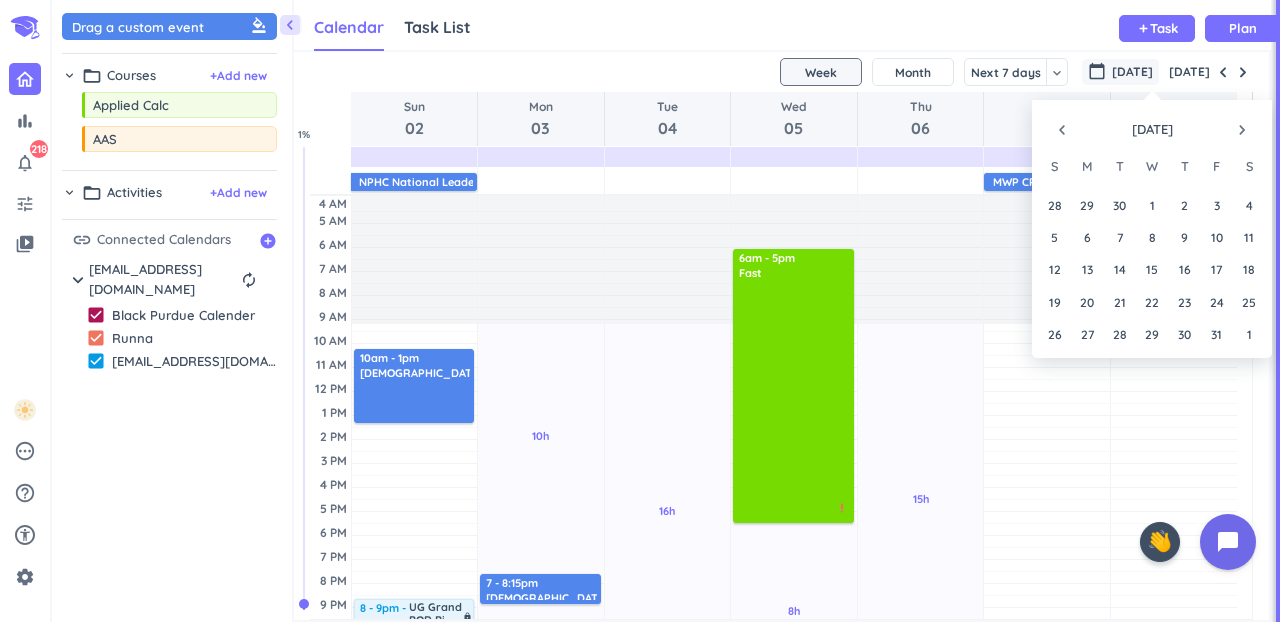 click on "navigate_before" at bounding box center [1062, 130] 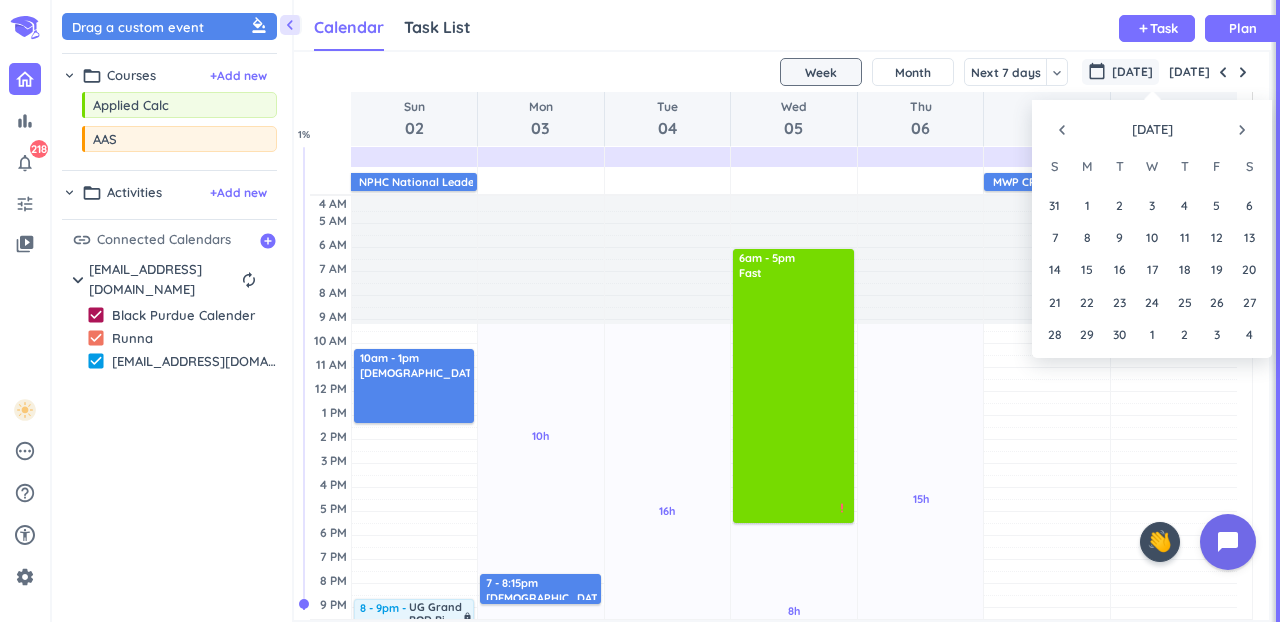click on "navigate_next" at bounding box center (1242, 130) 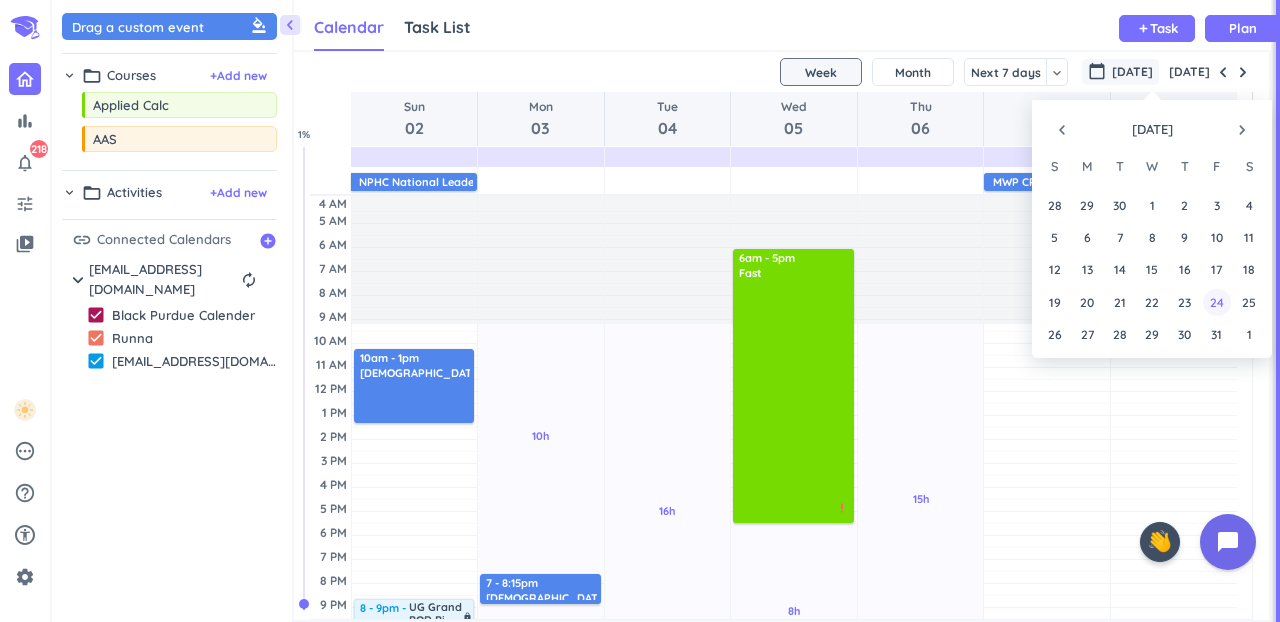 click on "24" at bounding box center (1216, 301) 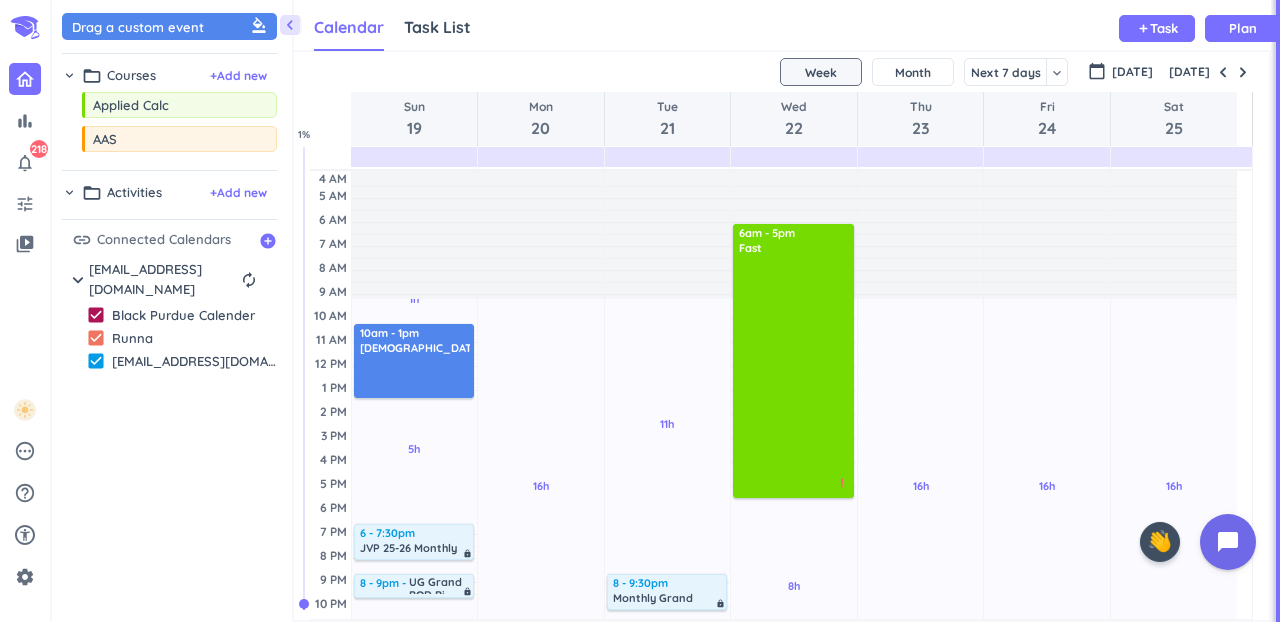 scroll, scrollTop: 54, scrollLeft: 0, axis: vertical 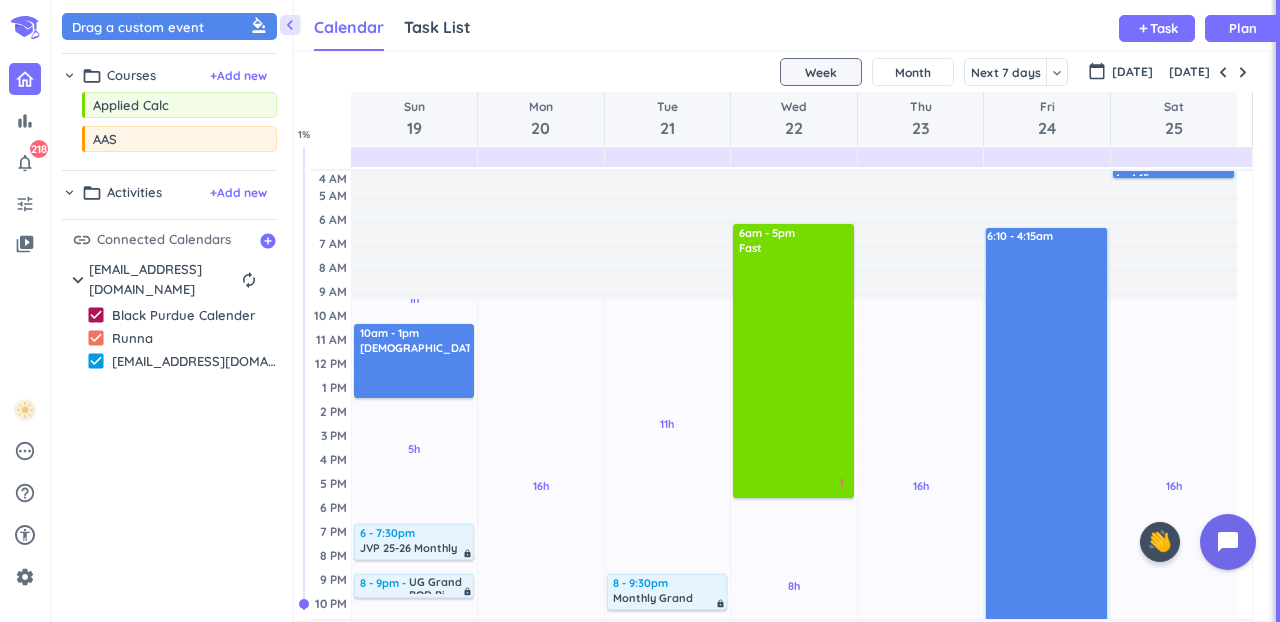 drag, startPoint x: 1068, startPoint y: 174, endPoint x: 1210, endPoint y: 178, distance: 142.05632 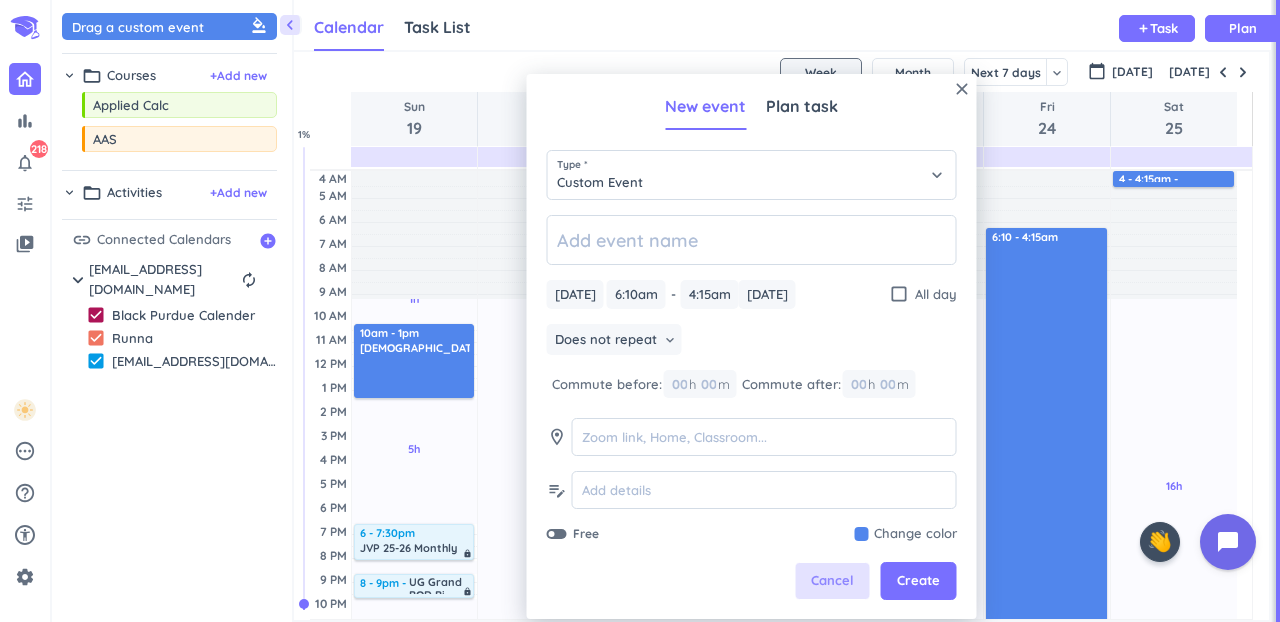click on "Cancel" at bounding box center [833, 581] 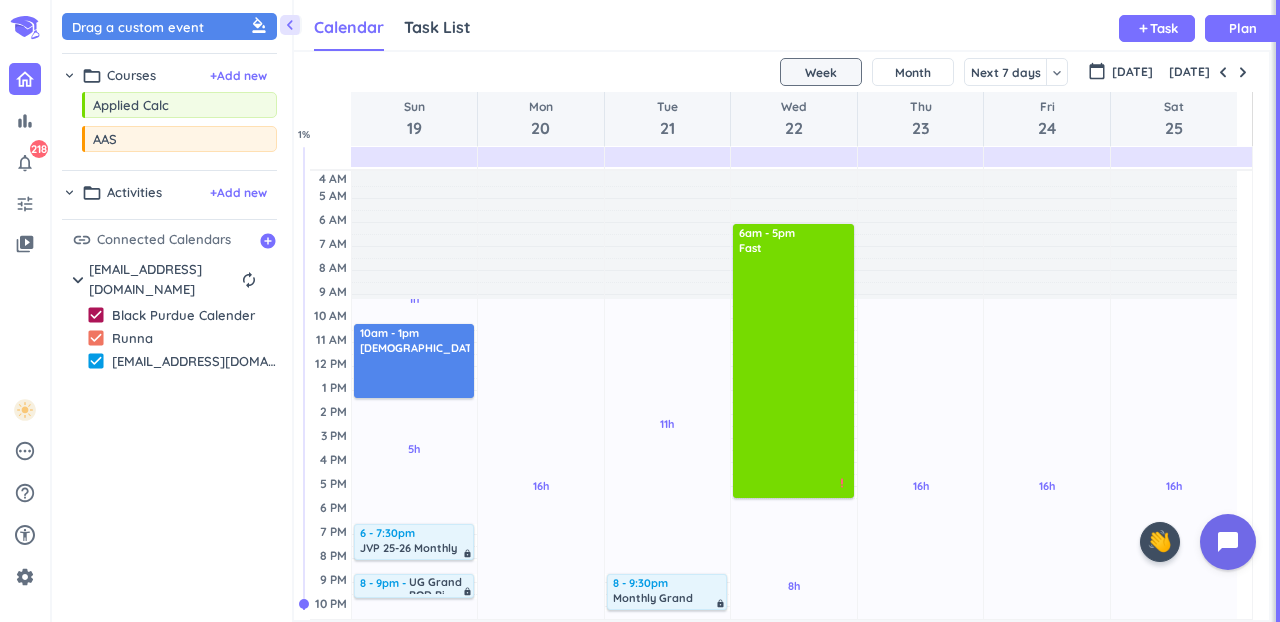 drag, startPoint x: 1054, startPoint y: 159, endPoint x: 1196, endPoint y: 160, distance: 142.00352 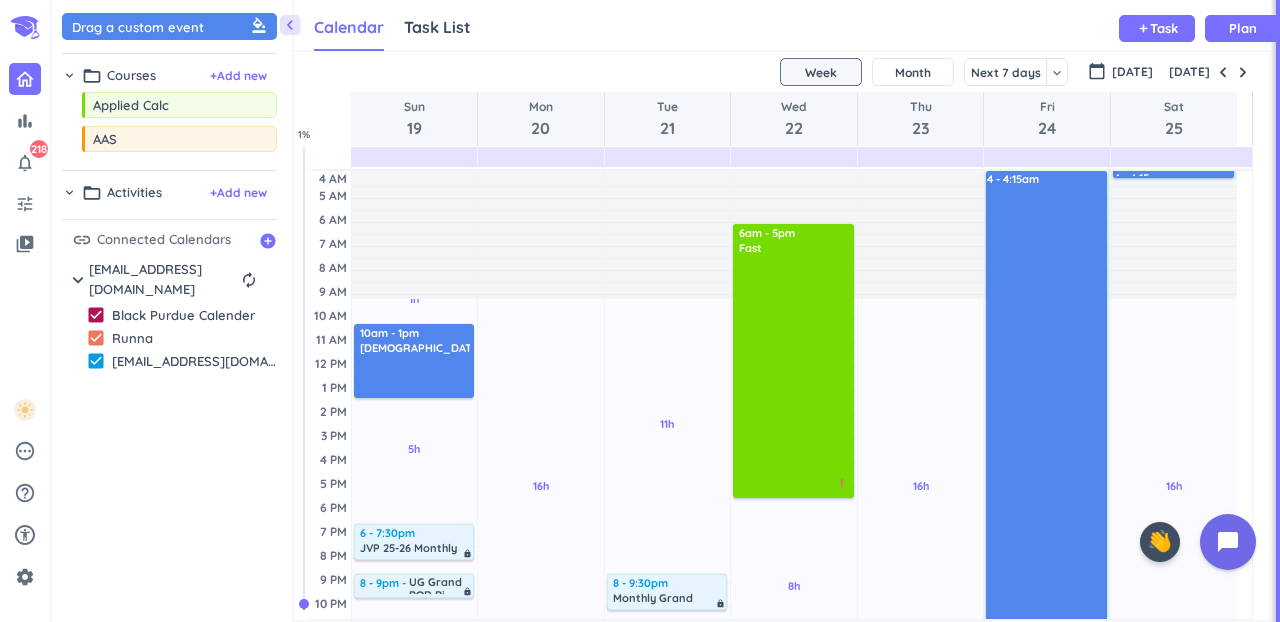 drag, startPoint x: 1061, startPoint y: 172, endPoint x: 1185, endPoint y: 149, distance: 126.11503 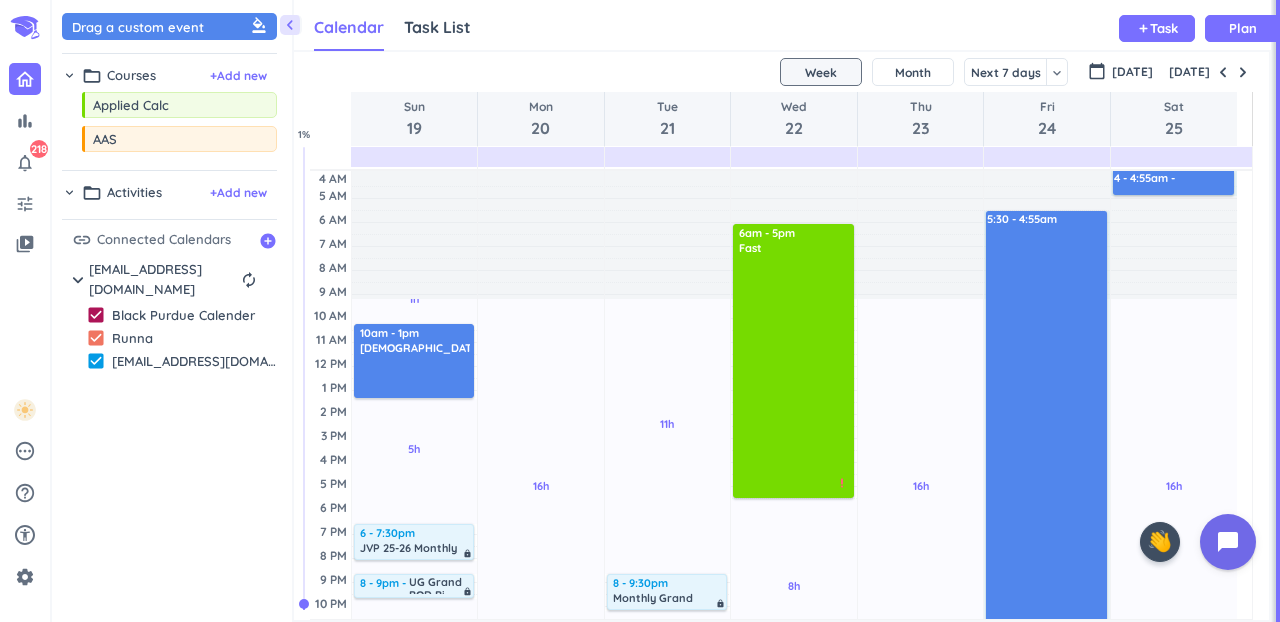 drag, startPoint x: 1051, startPoint y: 213, endPoint x: 1165, endPoint y: 195, distance: 115.41231 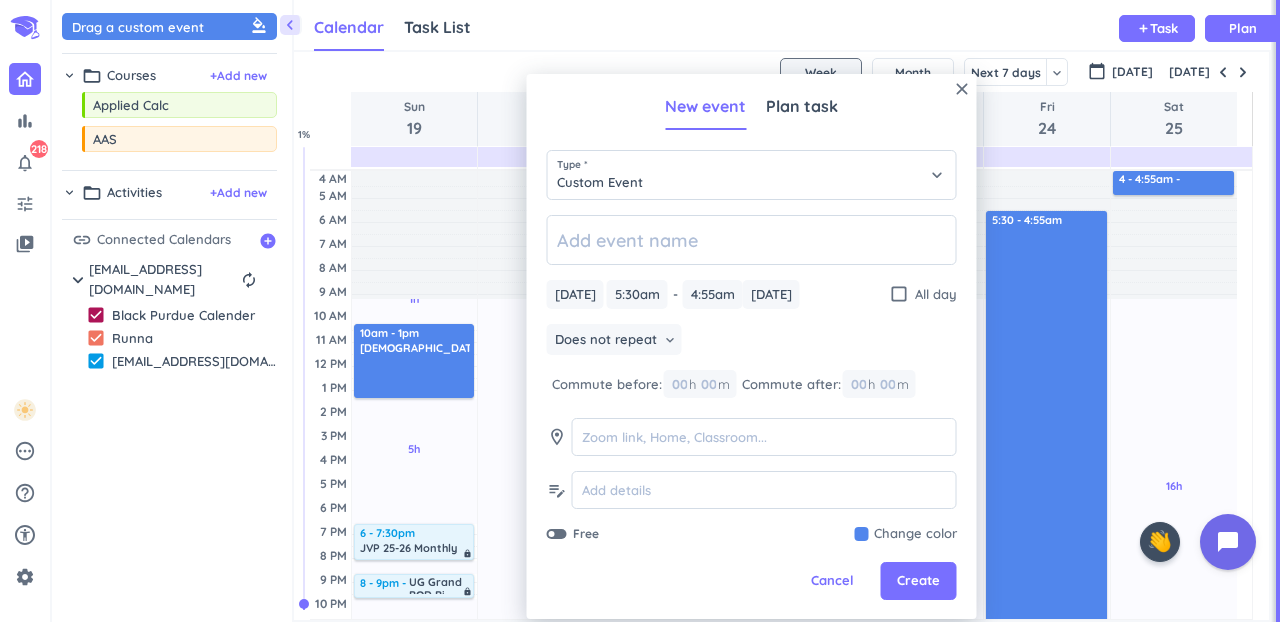 click at bounding box center (1059, 157) 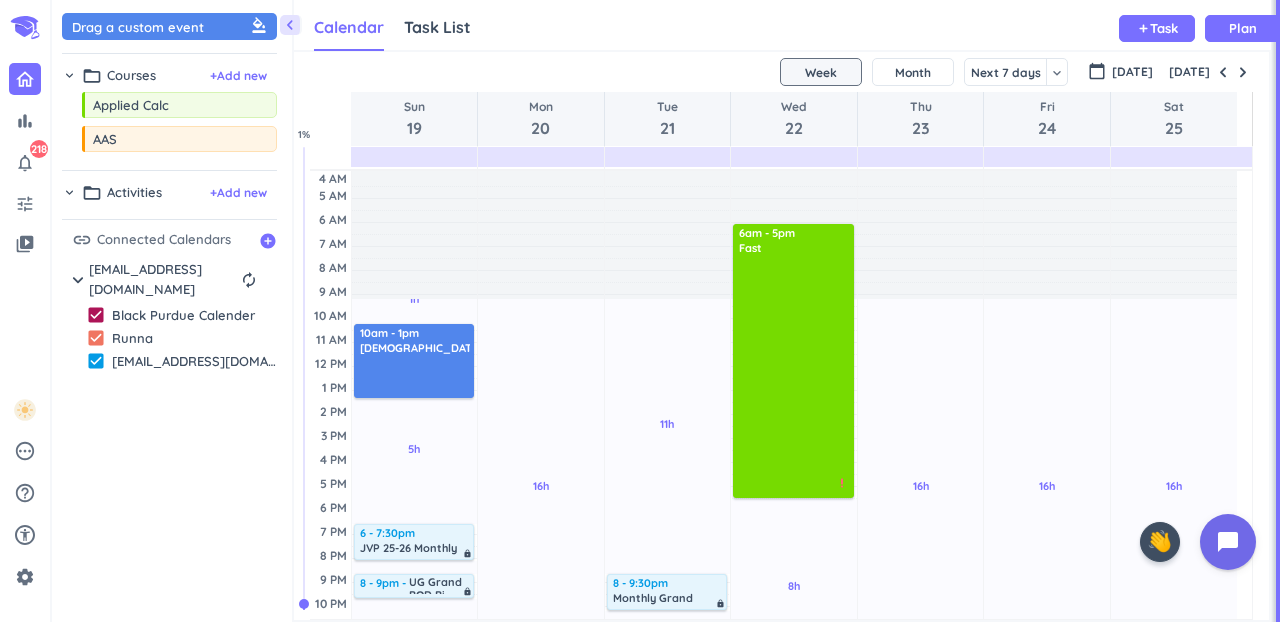 drag, startPoint x: 1063, startPoint y: 157, endPoint x: 1163, endPoint y: 152, distance: 100.12492 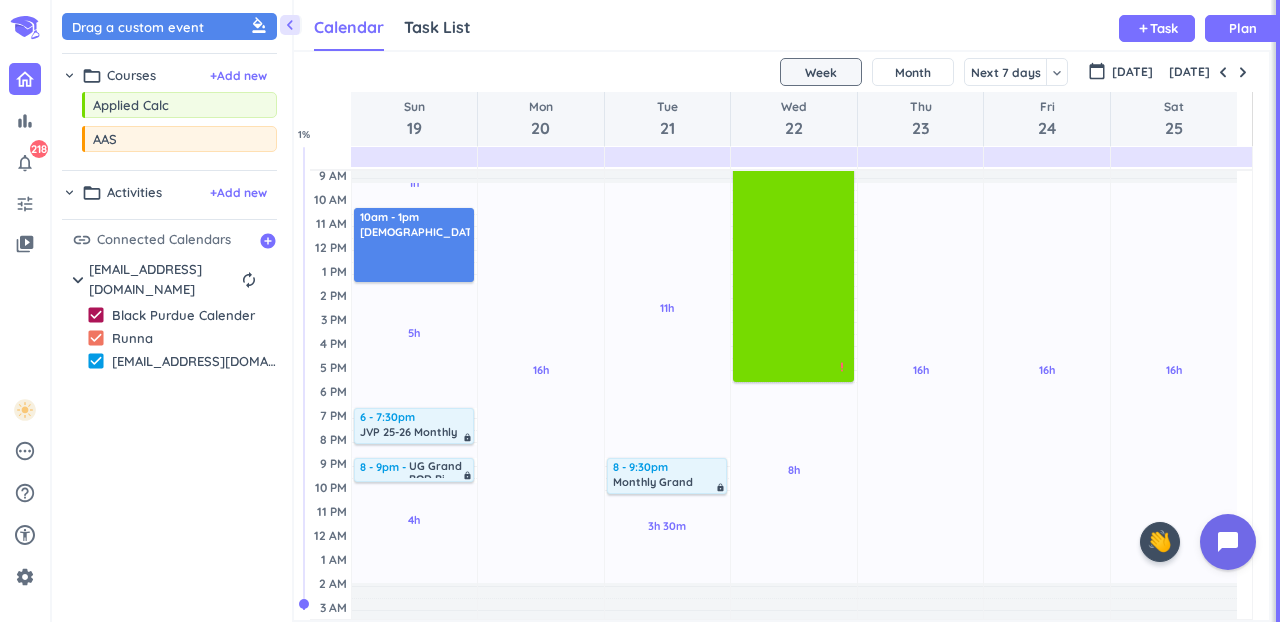 scroll, scrollTop: 0, scrollLeft: 0, axis: both 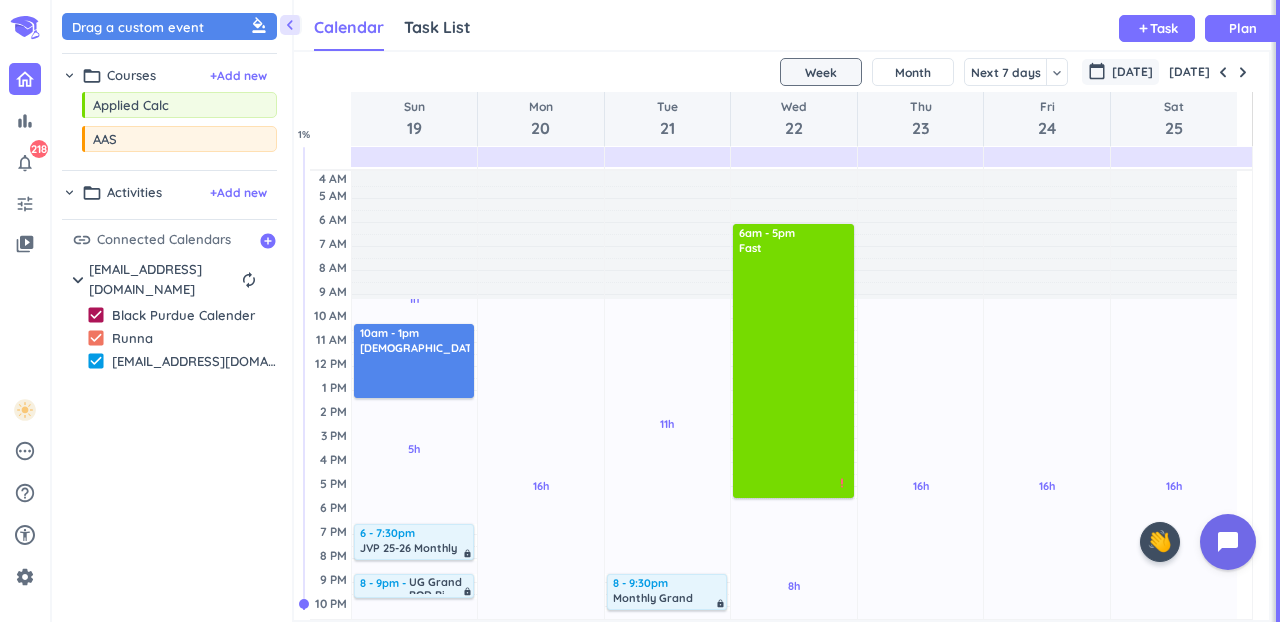 click on "[DATE]" at bounding box center (1132, 72) 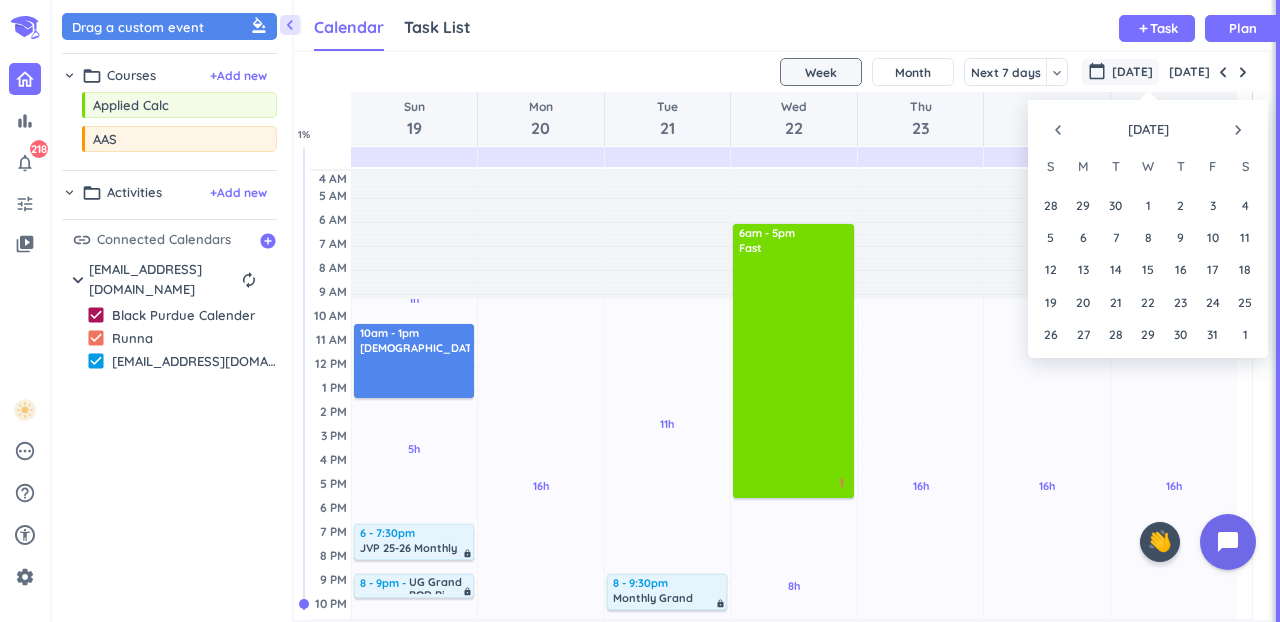click on "navigate_next" at bounding box center [1238, 130] 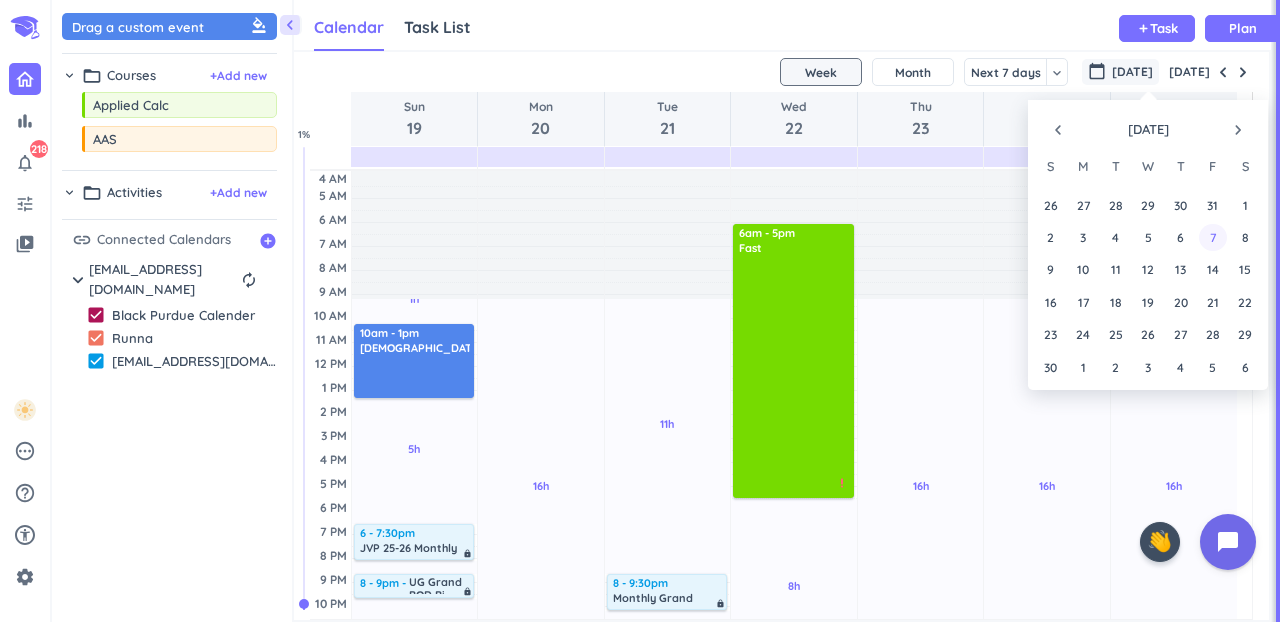 click on "7" at bounding box center [1212, 237] 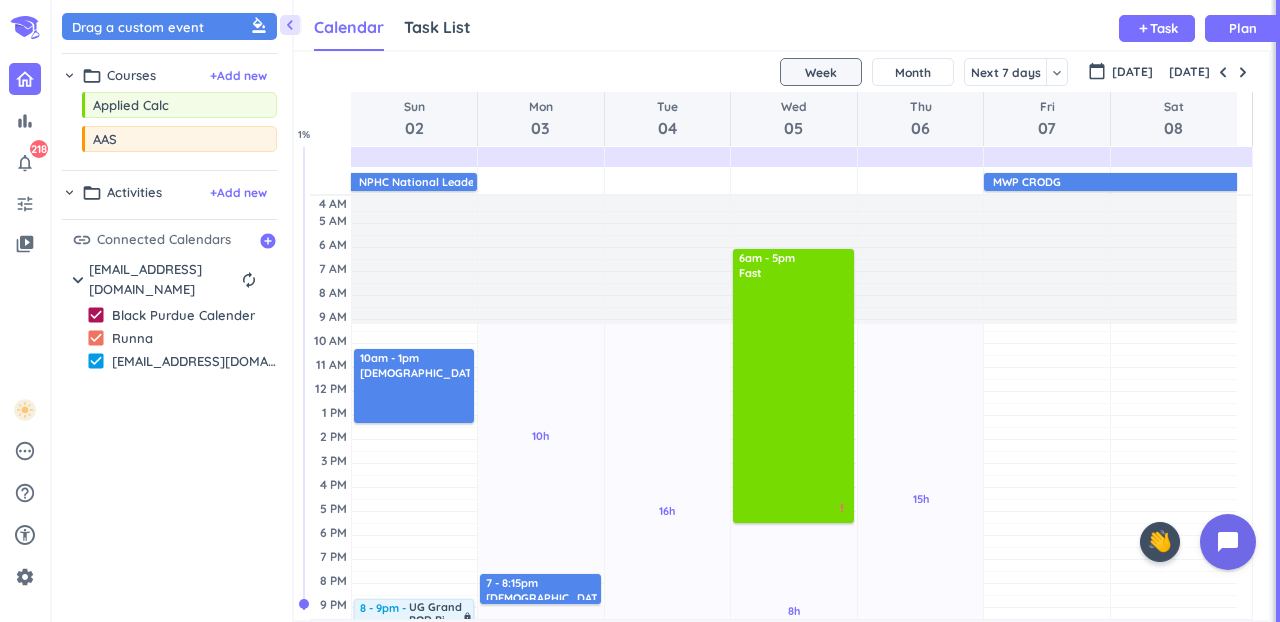 scroll, scrollTop: 54, scrollLeft: 0, axis: vertical 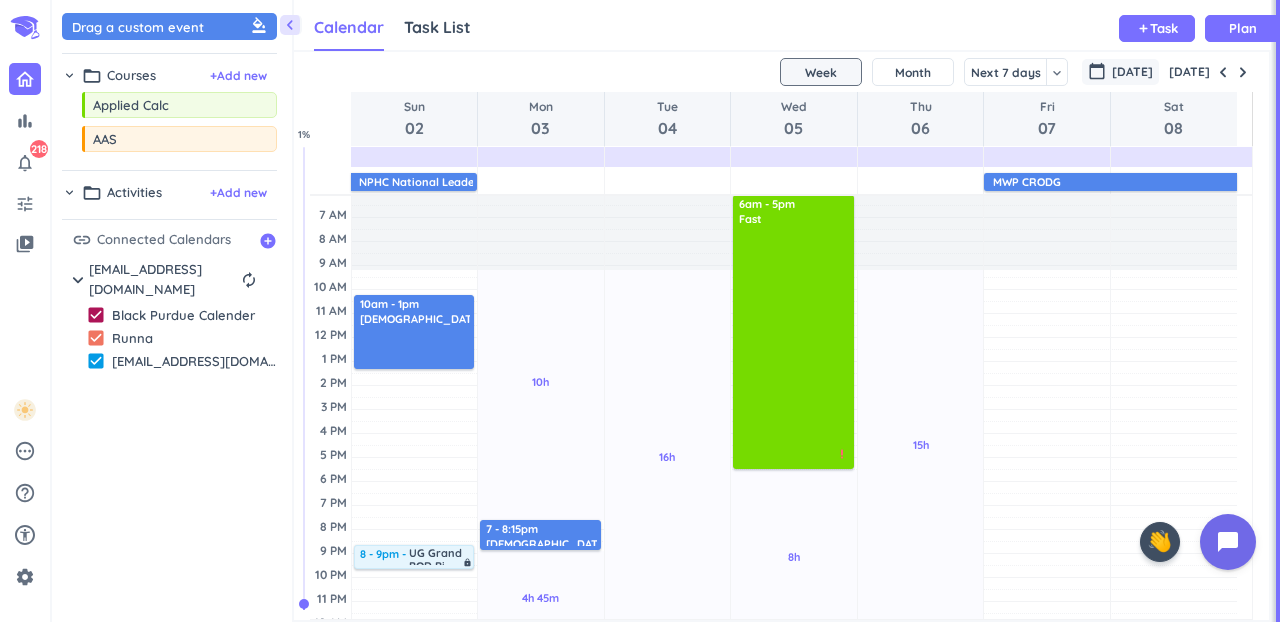 click on "calendar_today [DATE]" at bounding box center [1120, 72] 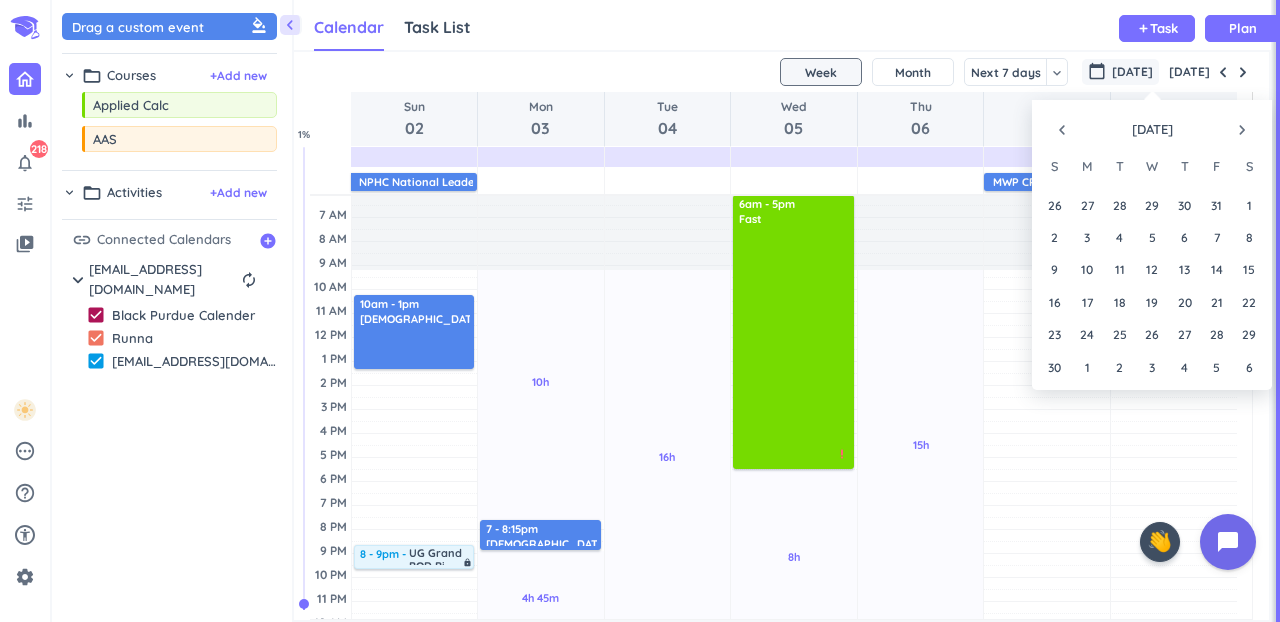 click on "navigate_before [DATE] navigate_next" at bounding box center [1152, 125] 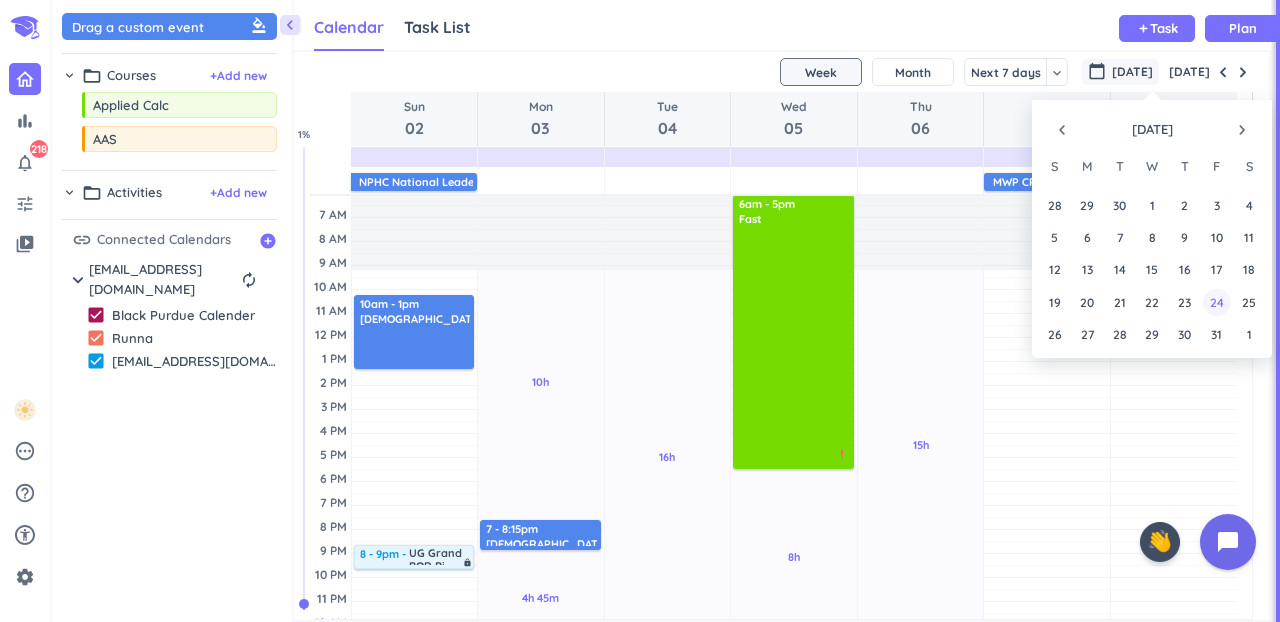 click on "24" at bounding box center (1216, 301) 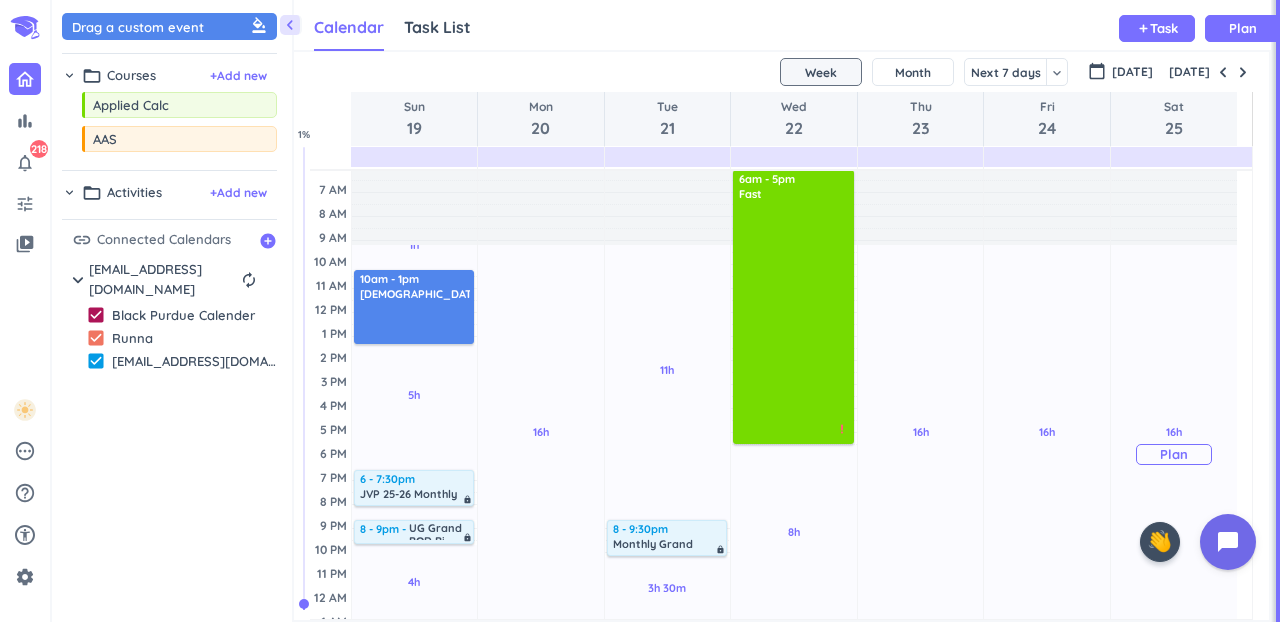 scroll, scrollTop: 0, scrollLeft: 0, axis: both 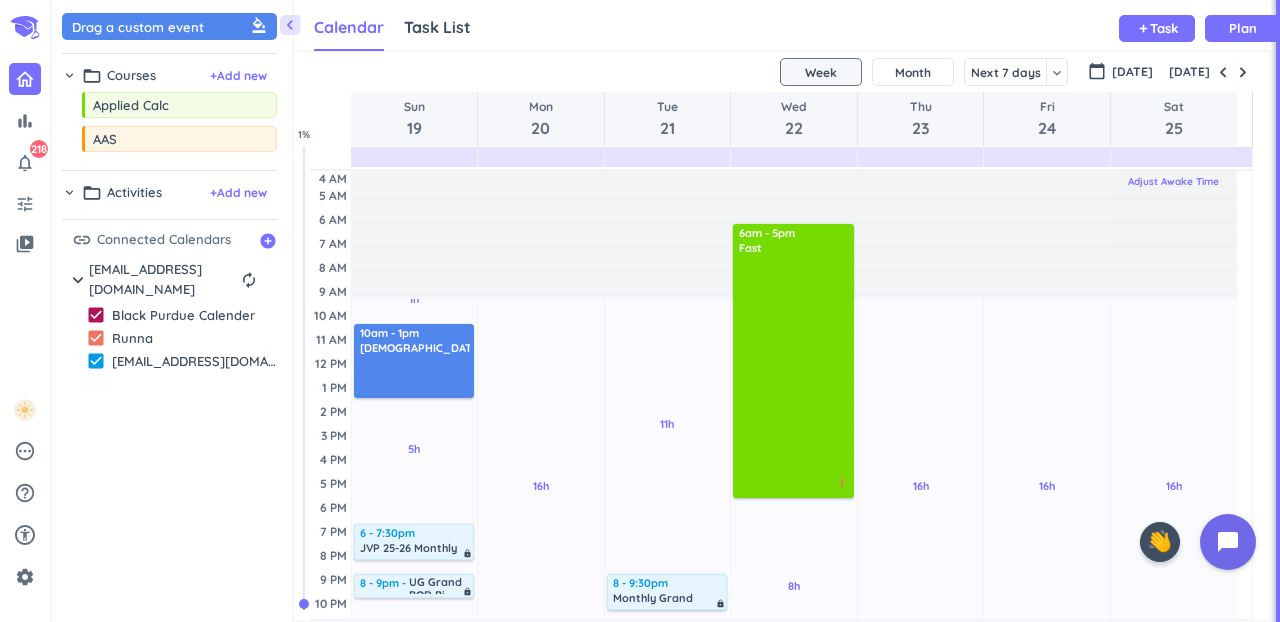 drag, startPoint x: 1021, startPoint y: 172, endPoint x: 1172, endPoint y: 170, distance: 151.01324 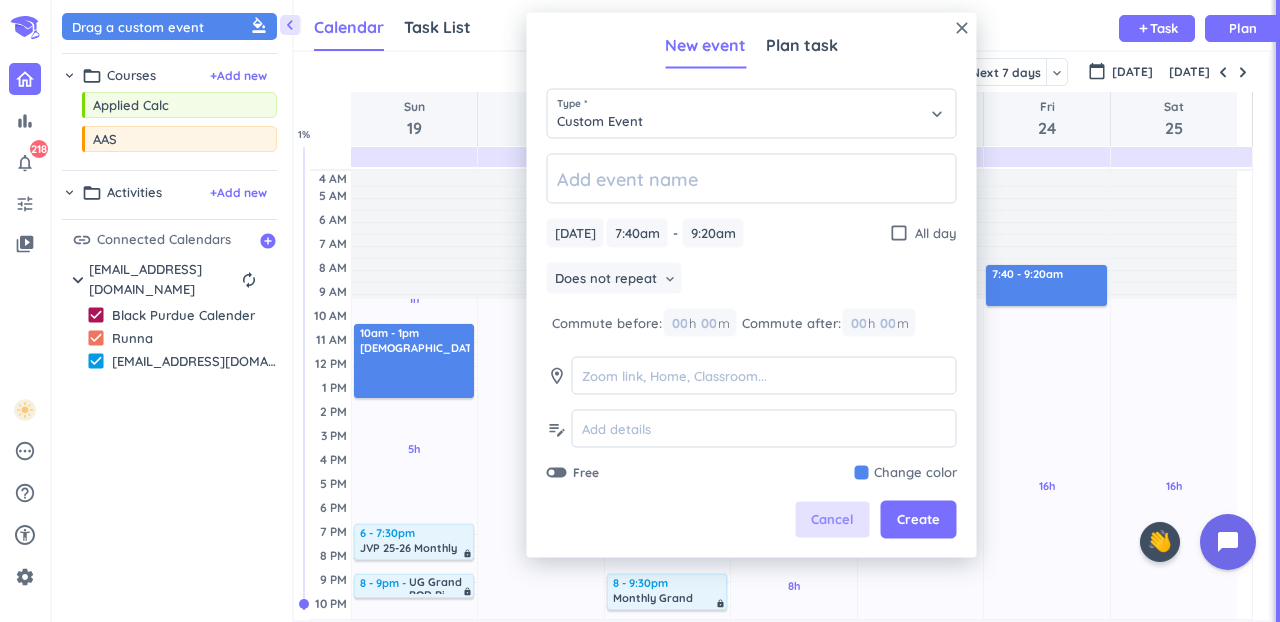 click on "Cancel" at bounding box center (833, 520) 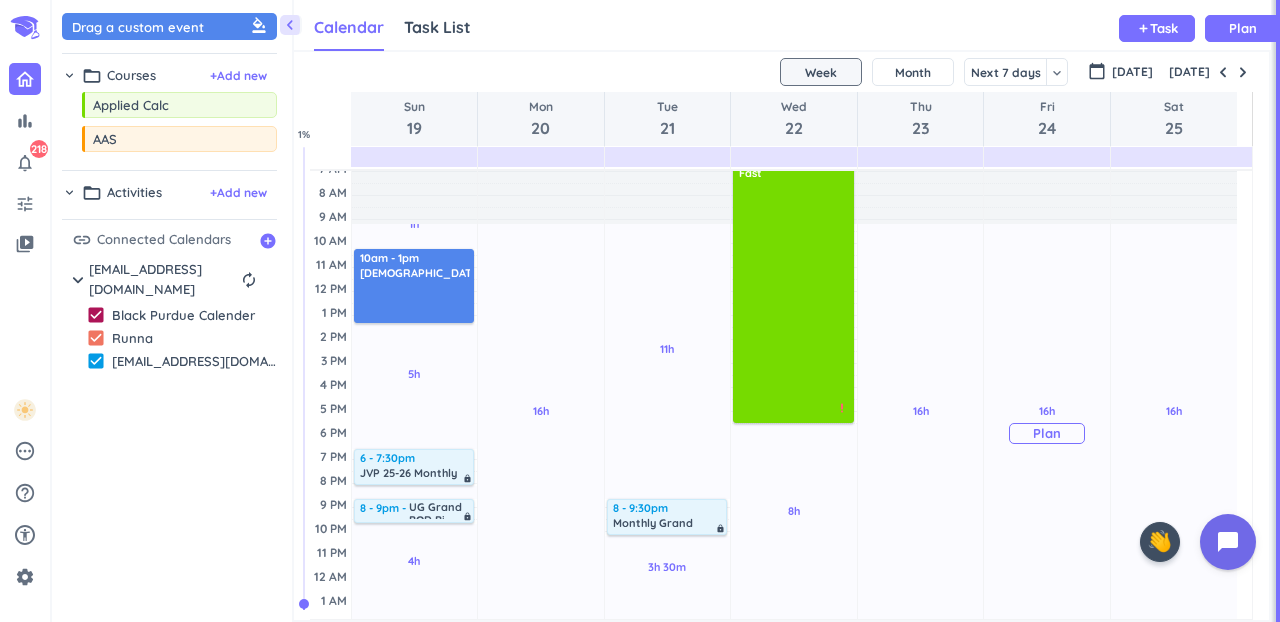 scroll, scrollTop: 0, scrollLeft: 0, axis: both 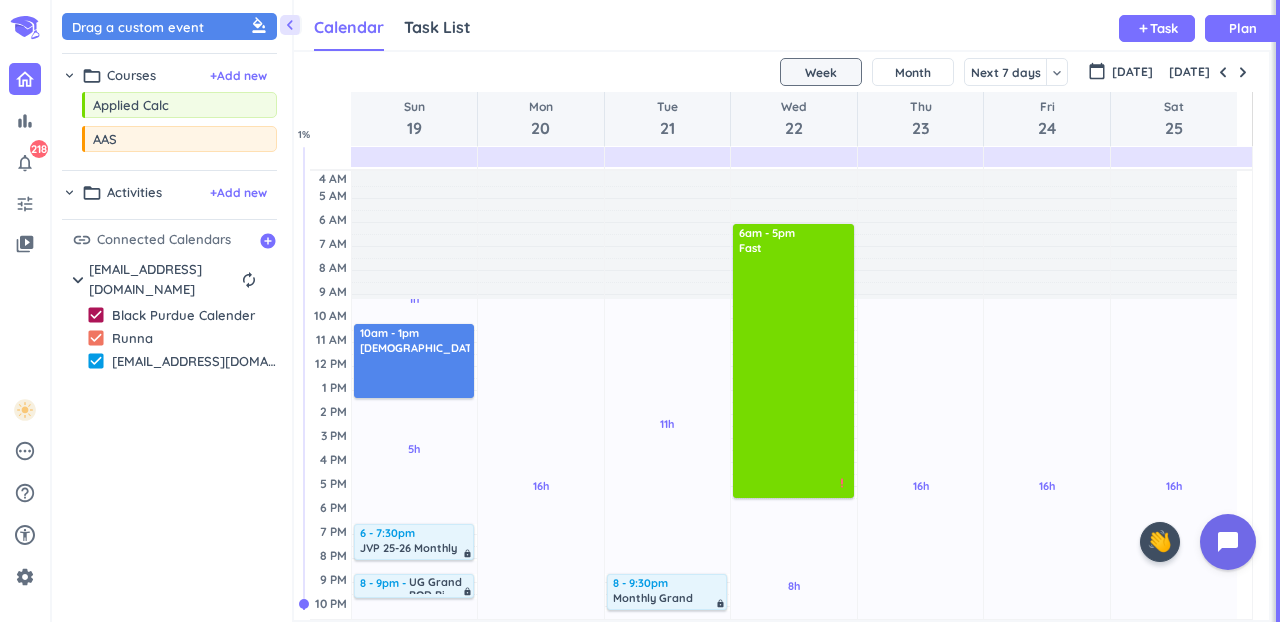 drag, startPoint x: 1027, startPoint y: 152, endPoint x: 1200, endPoint y: 148, distance: 173.04623 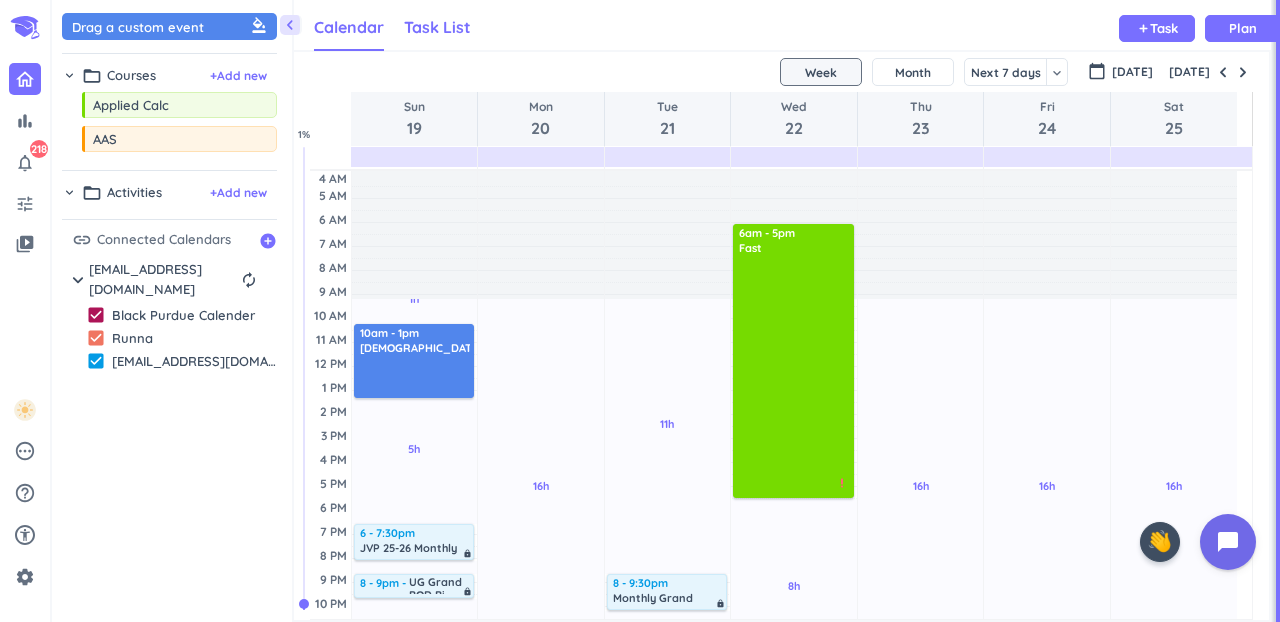 click on "Task List" at bounding box center [437, 27] 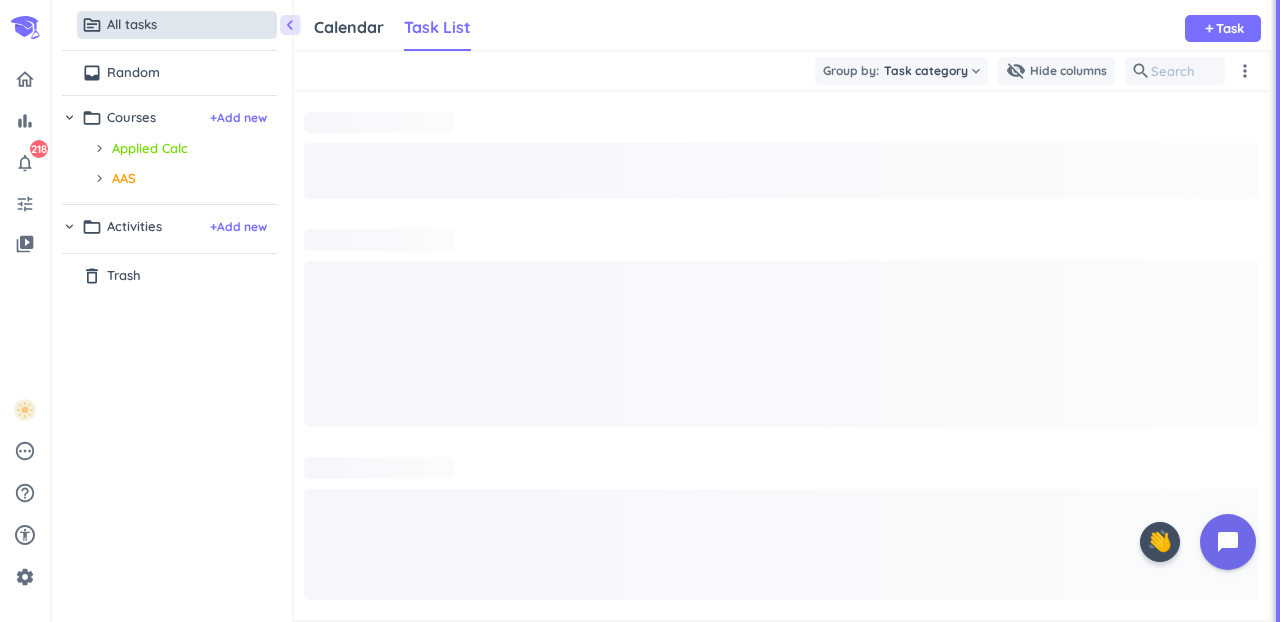scroll, scrollTop: 16, scrollLeft: 16, axis: both 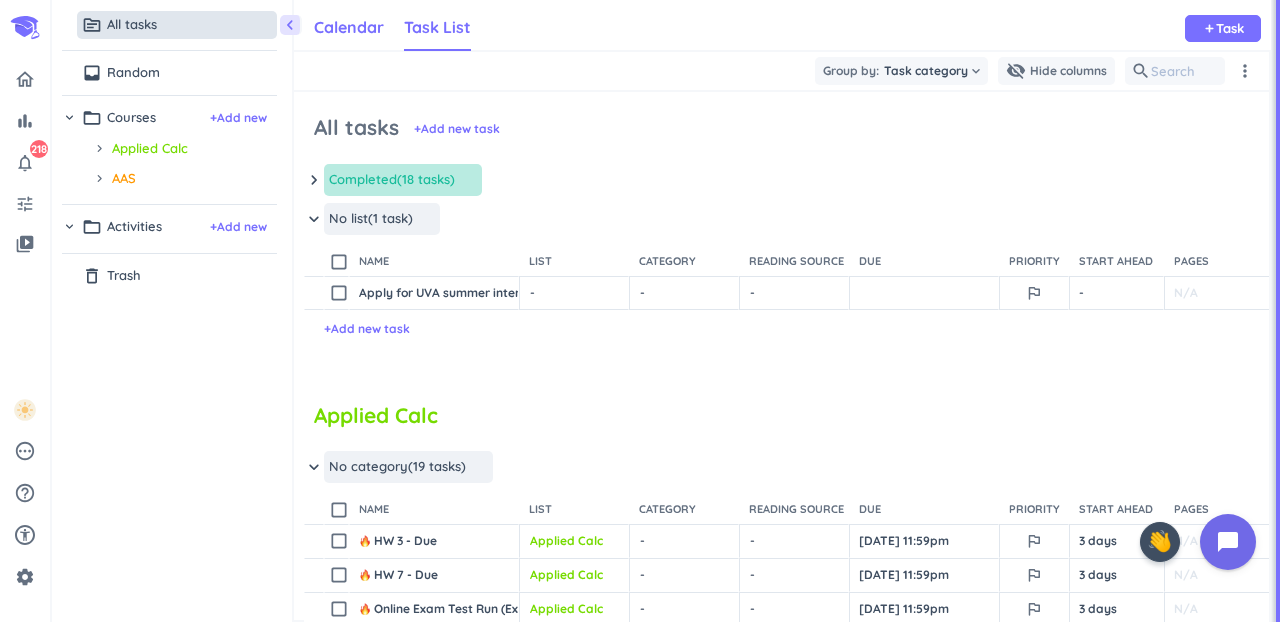 click on "Calendar" at bounding box center (349, 27) 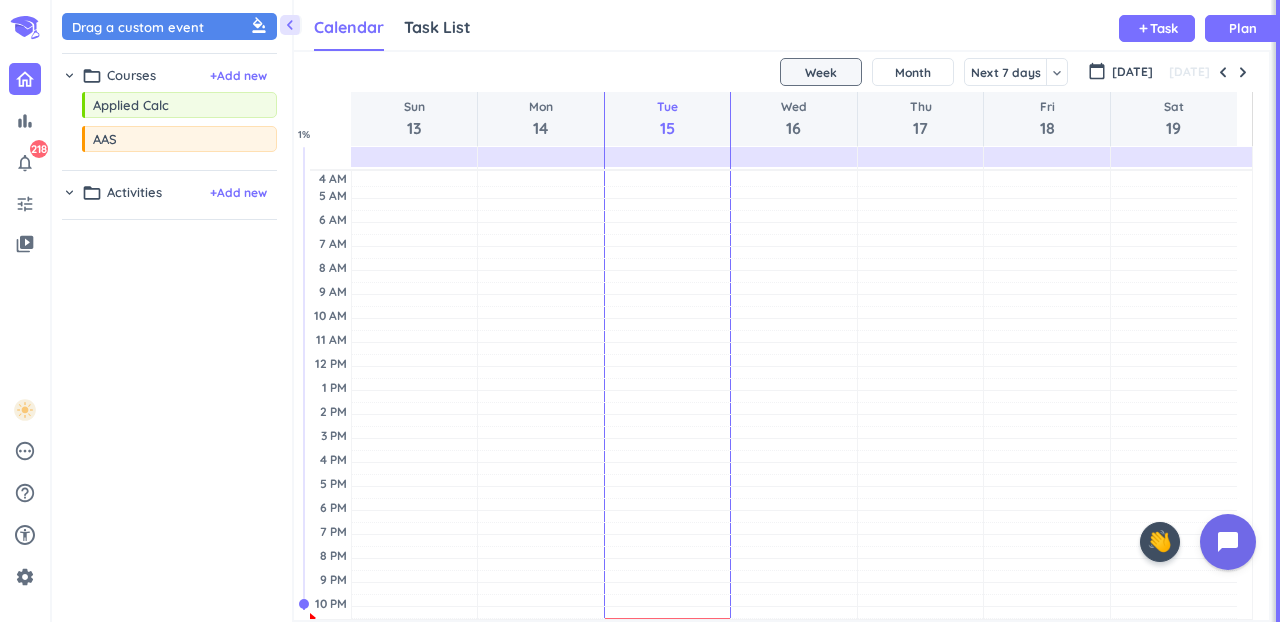scroll, scrollTop: 16, scrollLeft: 16, axis: both 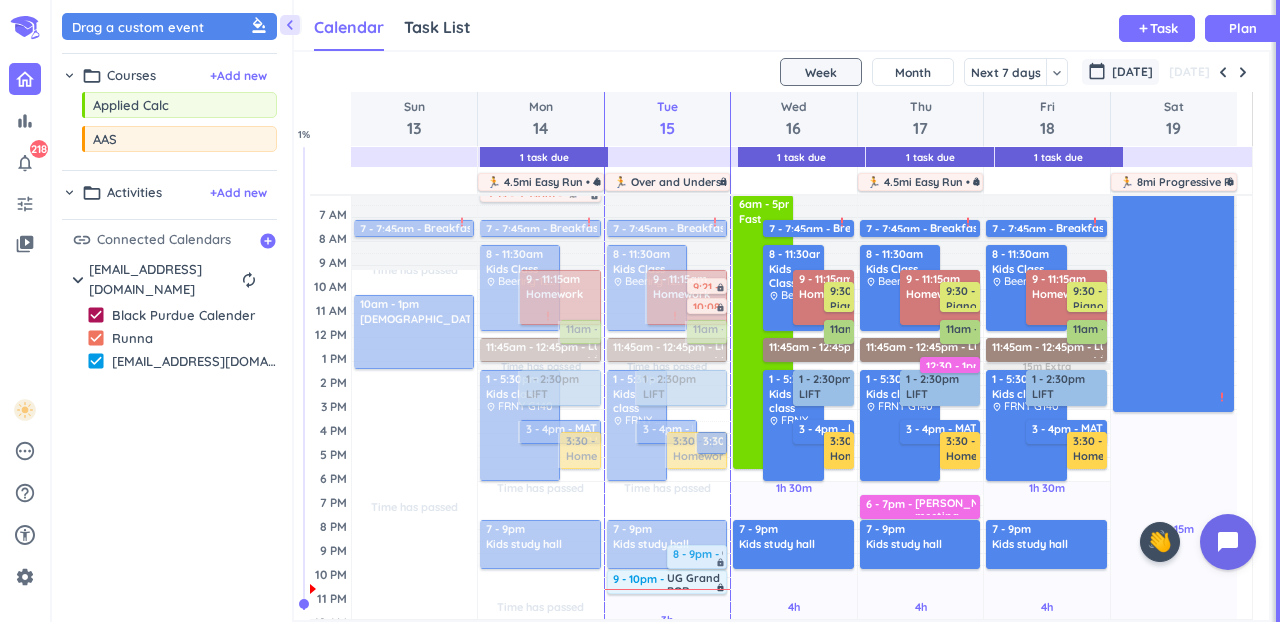 click on "calendar_today [DATE]" at bounding box center [1120, 72] 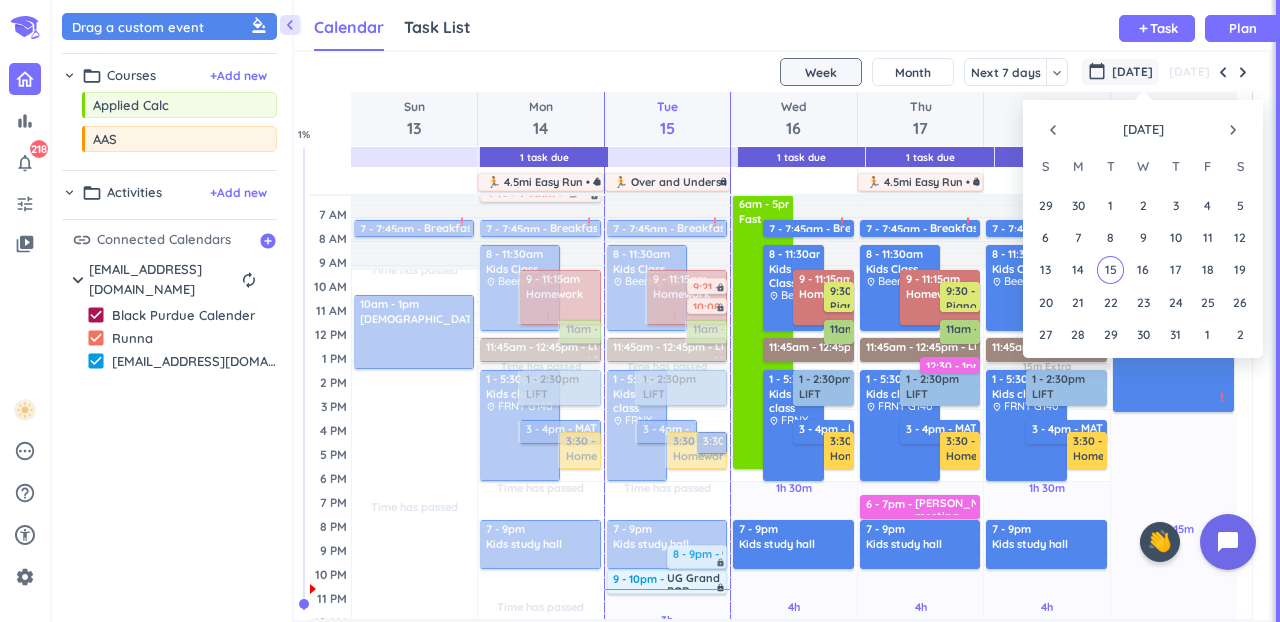 click on "navigate_next" at bounding box center (1233, 130) 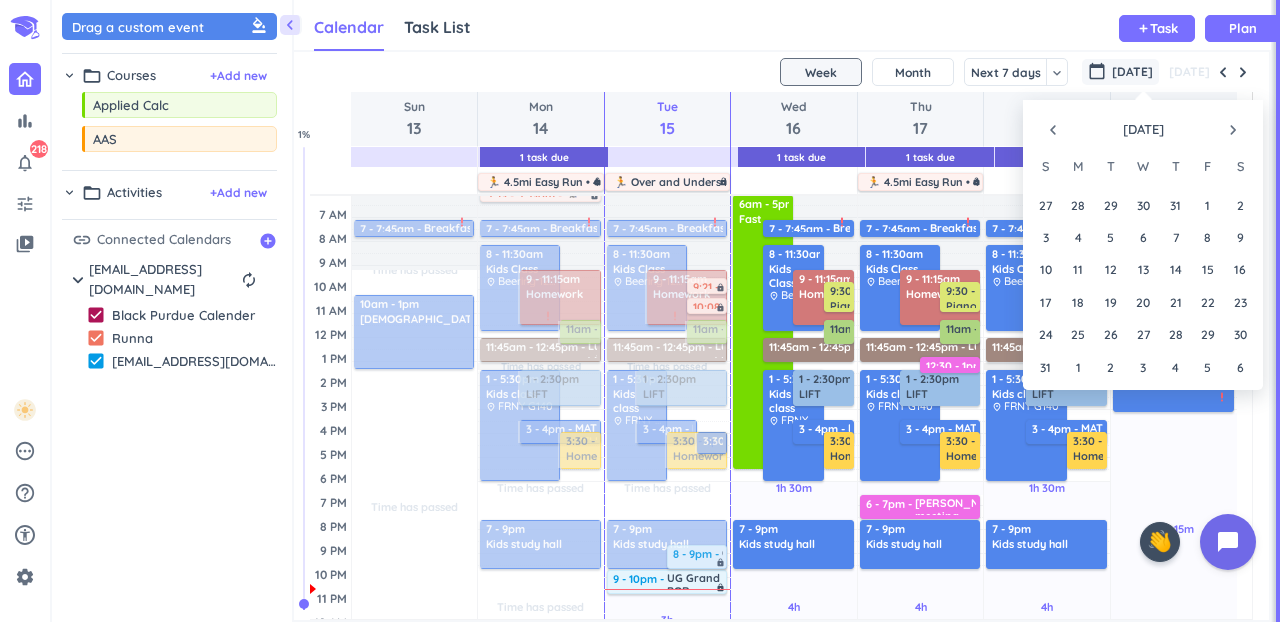 click on "navigate_next" at bounding box center [1233, 130] 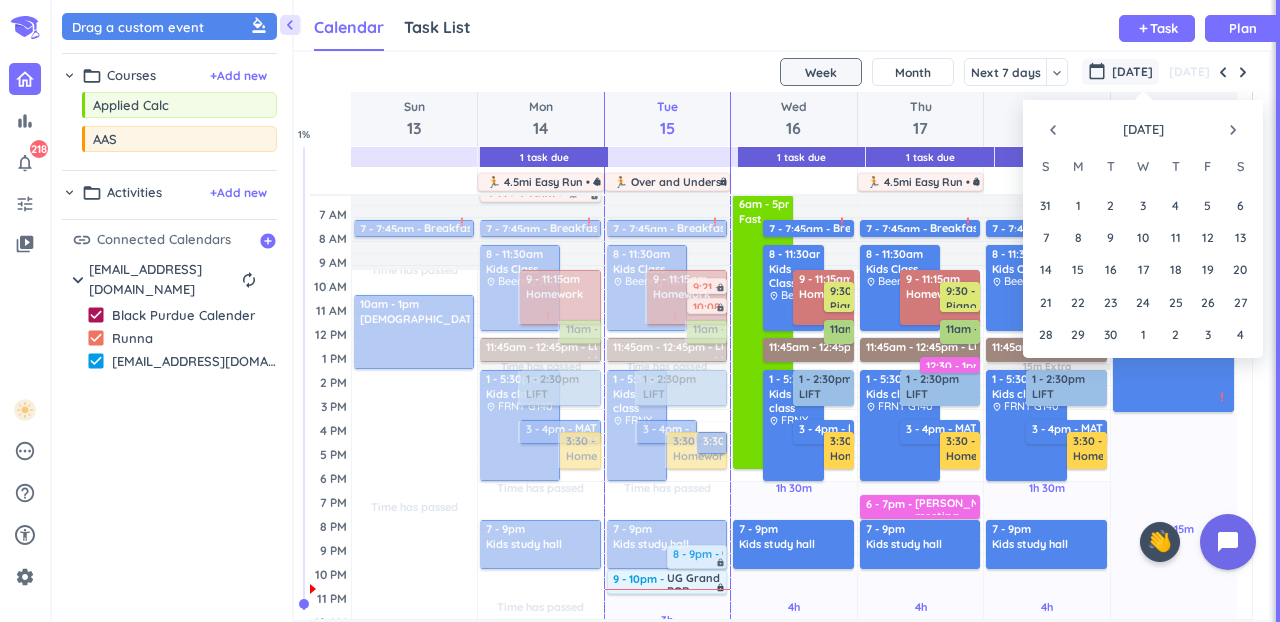 click on "navigate_next" at bounding box center [1233, 130] 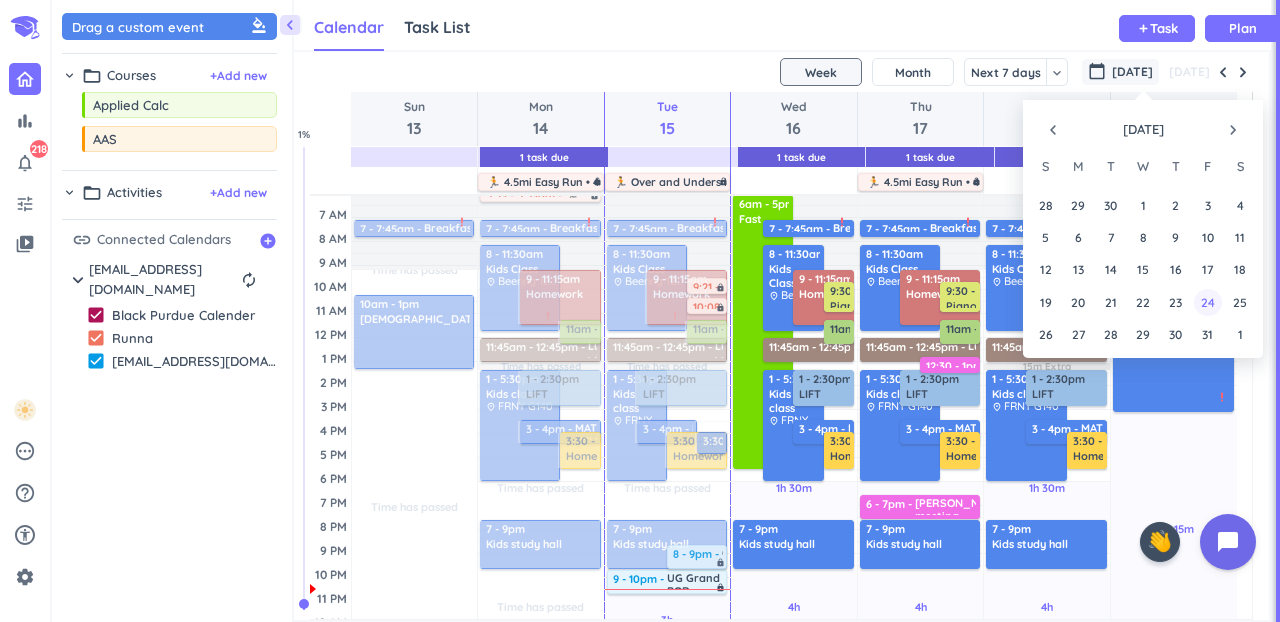 click on "24" at bounding box center [1207, 301] 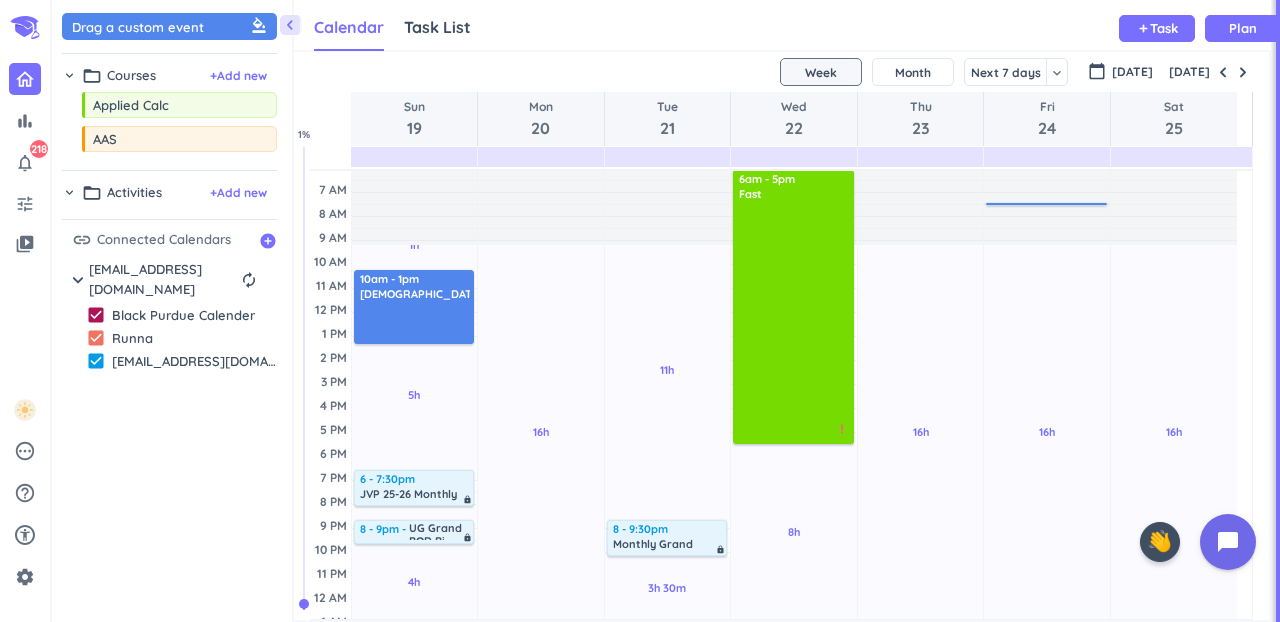 scroll, scrollTop: 0, scrollLeft: 0, axis: both 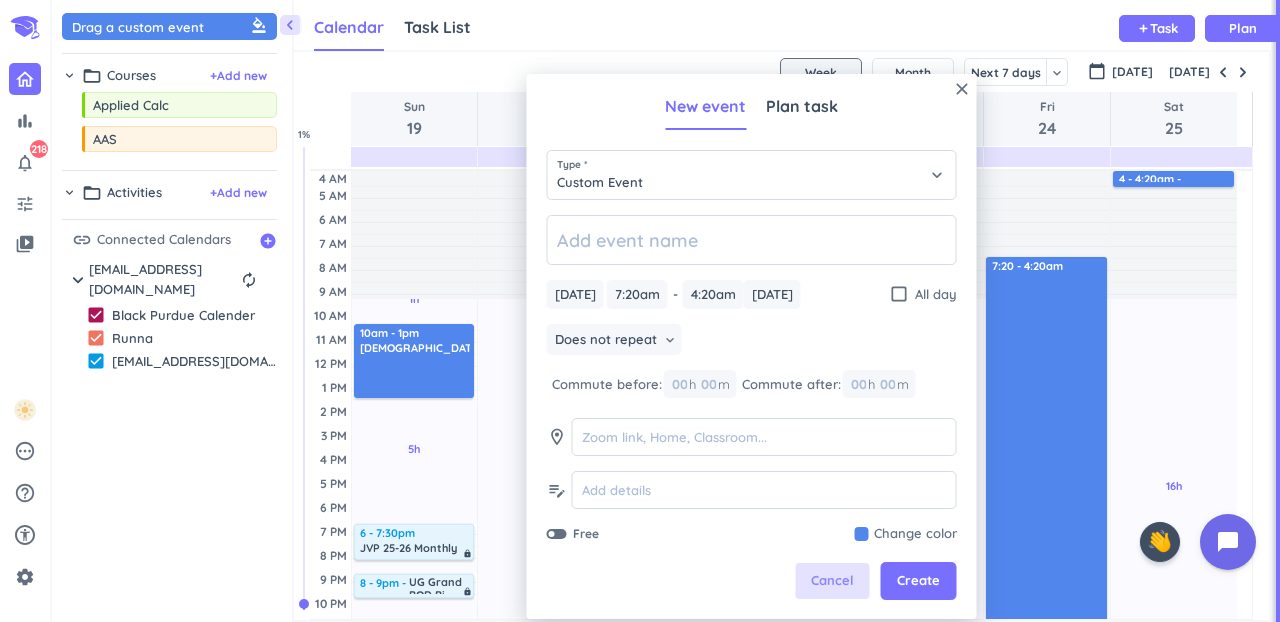 click on "Cancel" at bounding box center (832, 581) 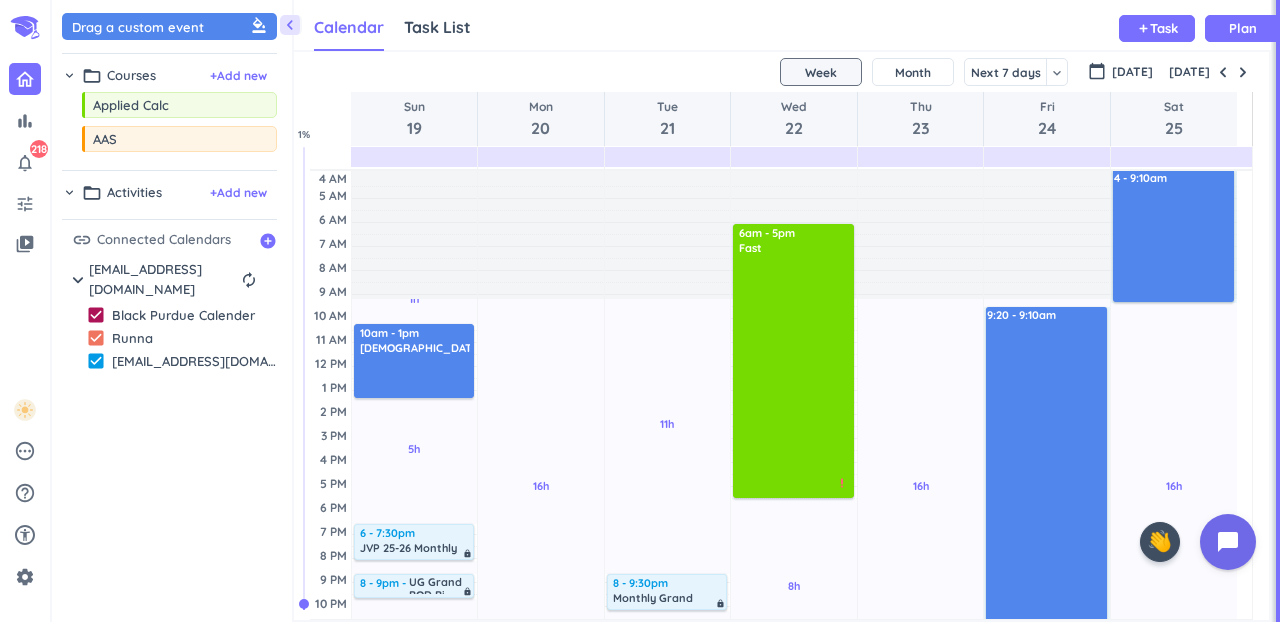 drag, startPoint x: 1051, startPoint y: 307, endPoint x: 1165, endPoint y: 301, distance: 114.15778 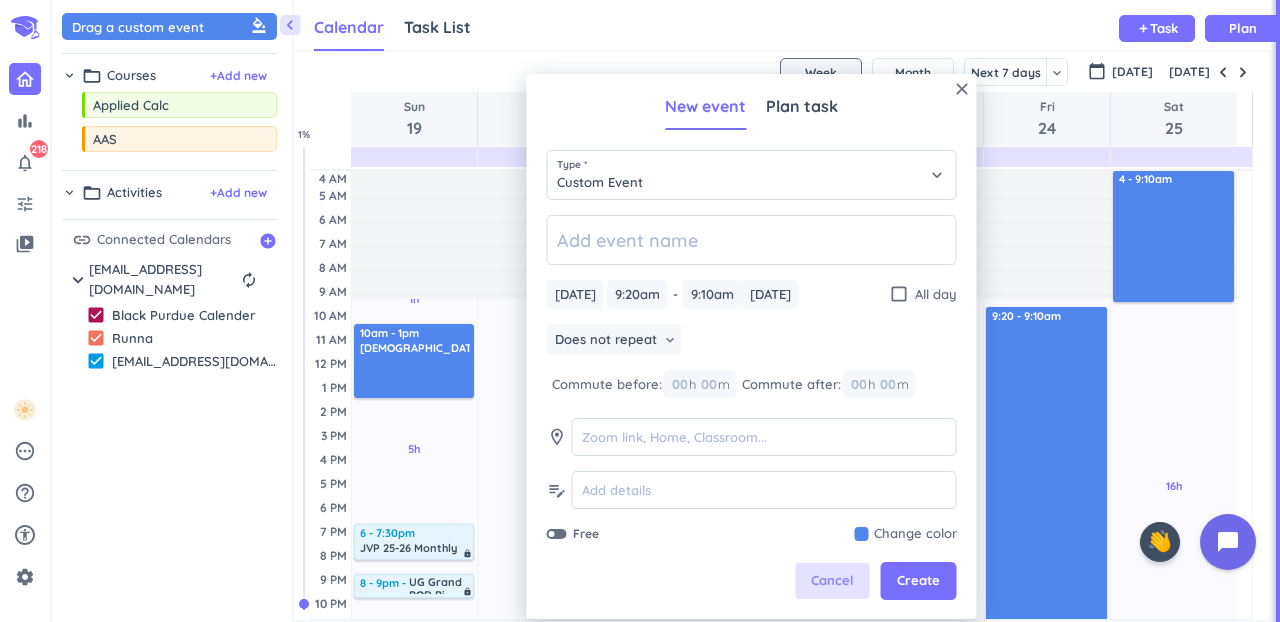 click on "Cancel" at bounding box center (832, 581) 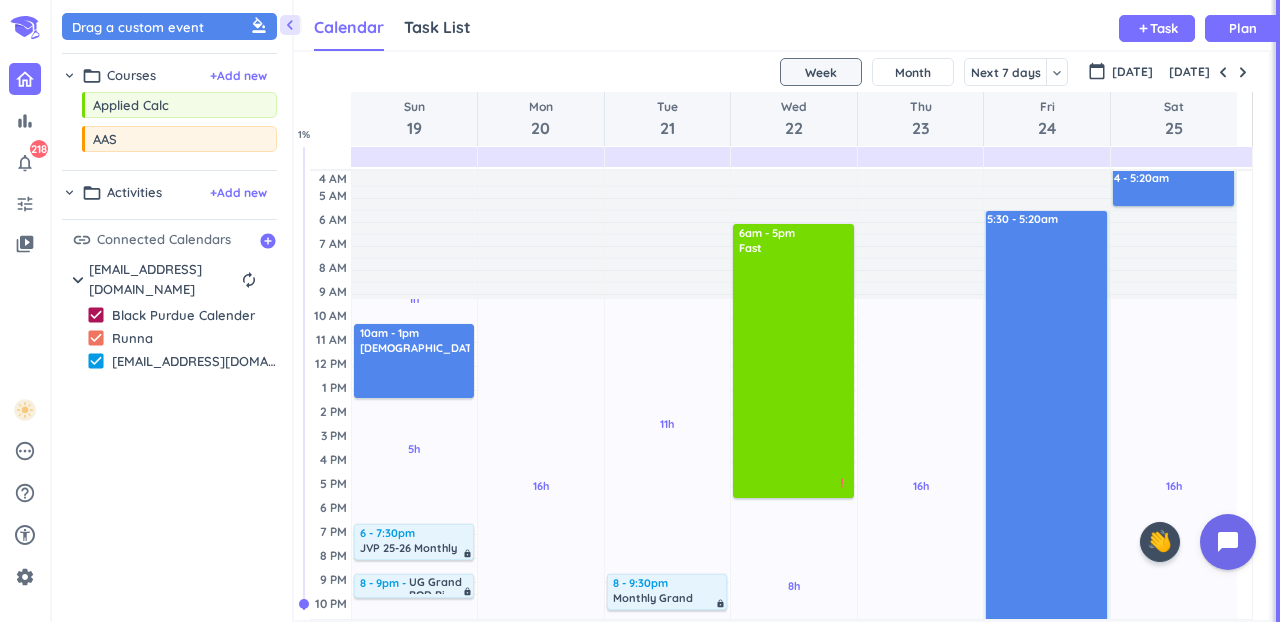 drag, startPoint x: 1035, startPoint y: 211, endPoint x: 1172, endPoint y: 206, distance: 137.09122 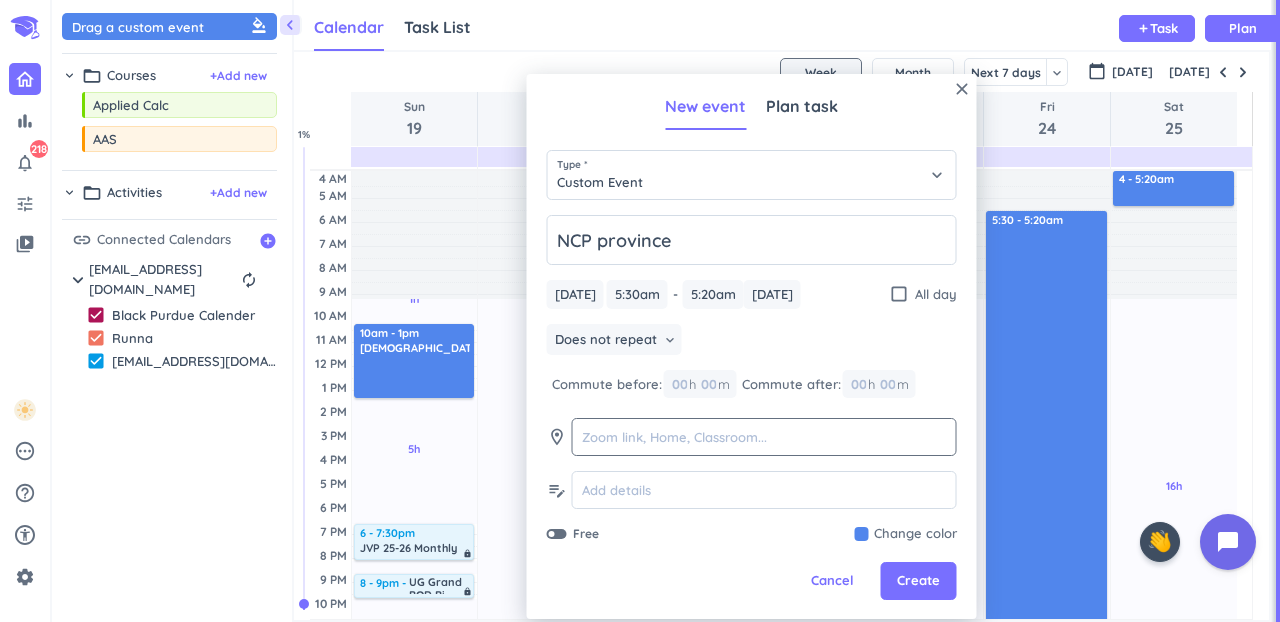 type on "NCP province" 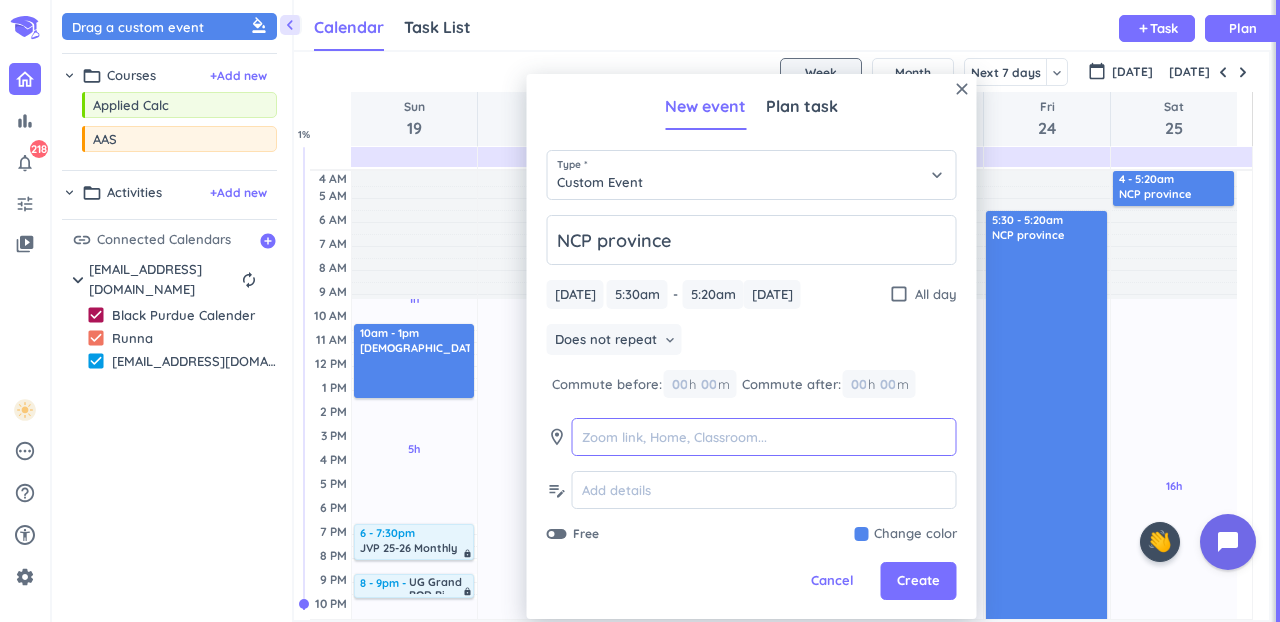 click at bounding box center [764, 437] 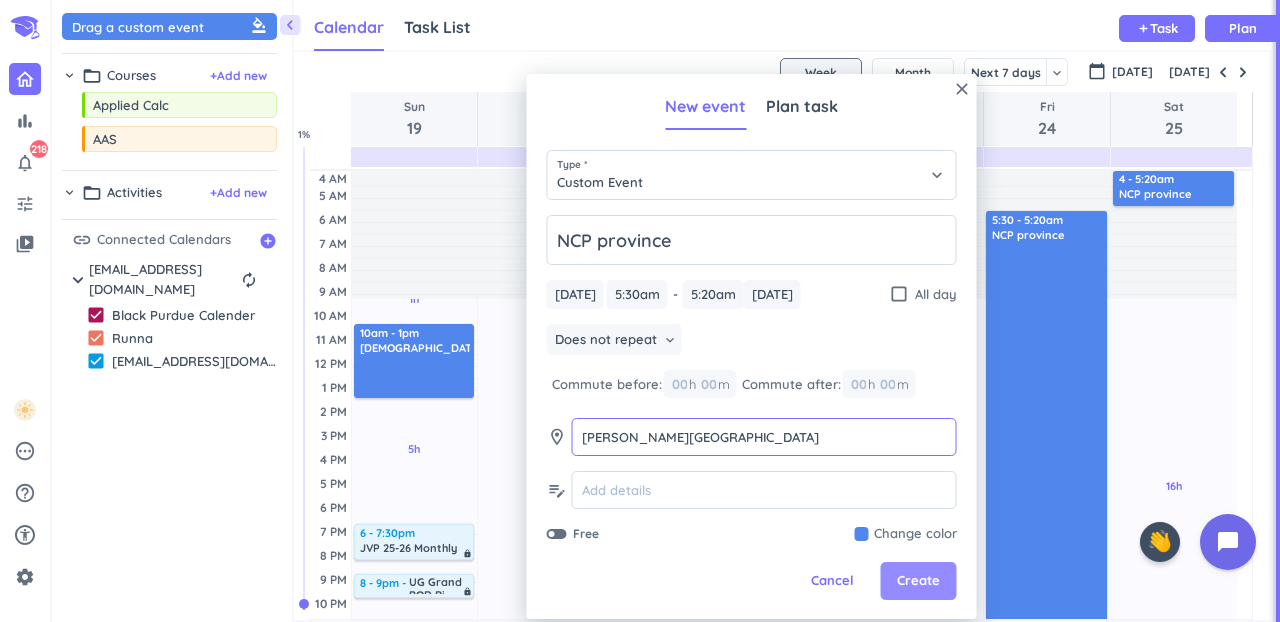 type on "[PERSON_NAME][GEOGRAPHIC_DATA]" 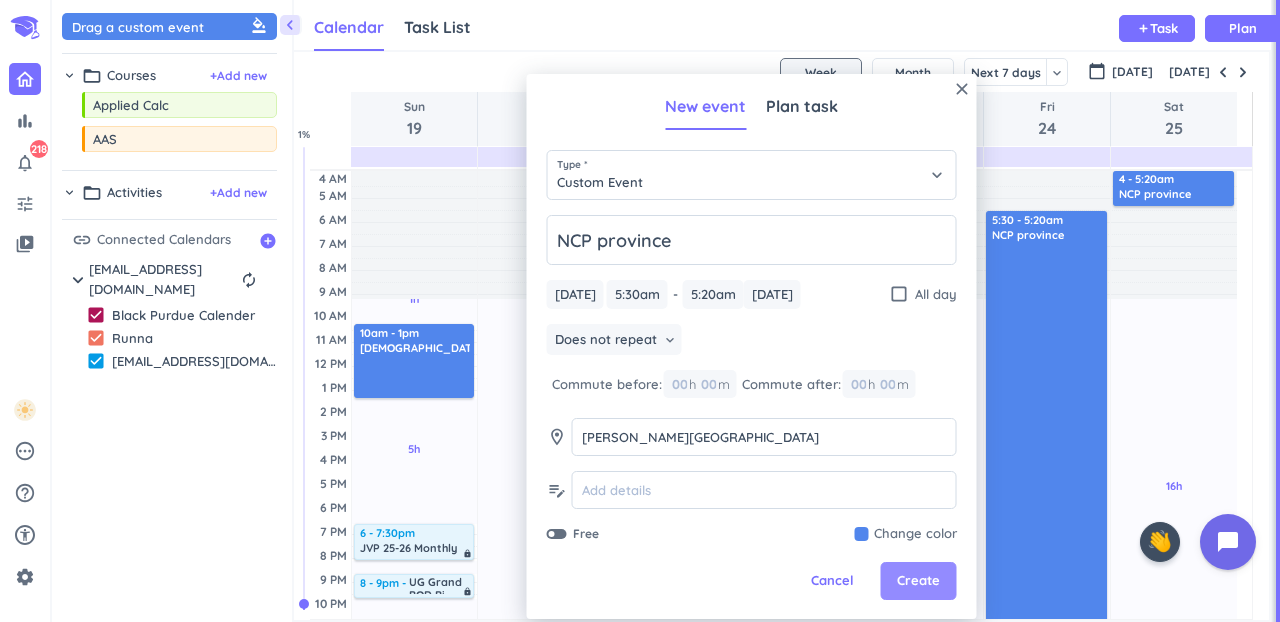 click on "Create" at bounding box center (918, 581) 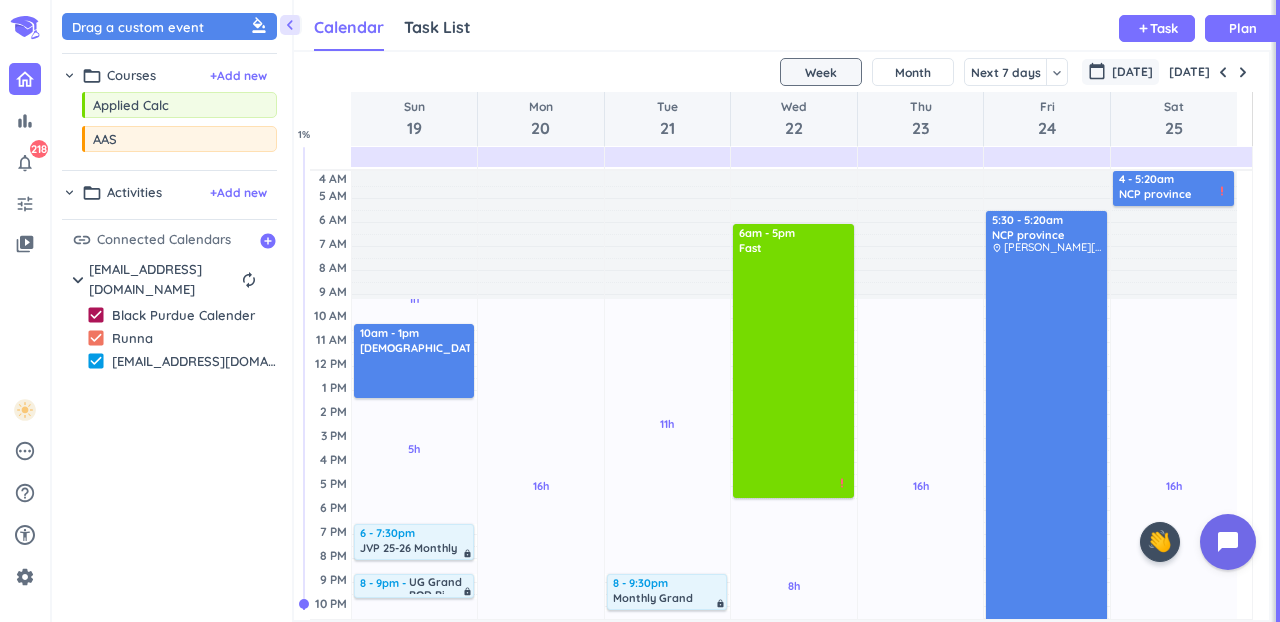 click on "[DATE]" at bounding box center (1132, 72) 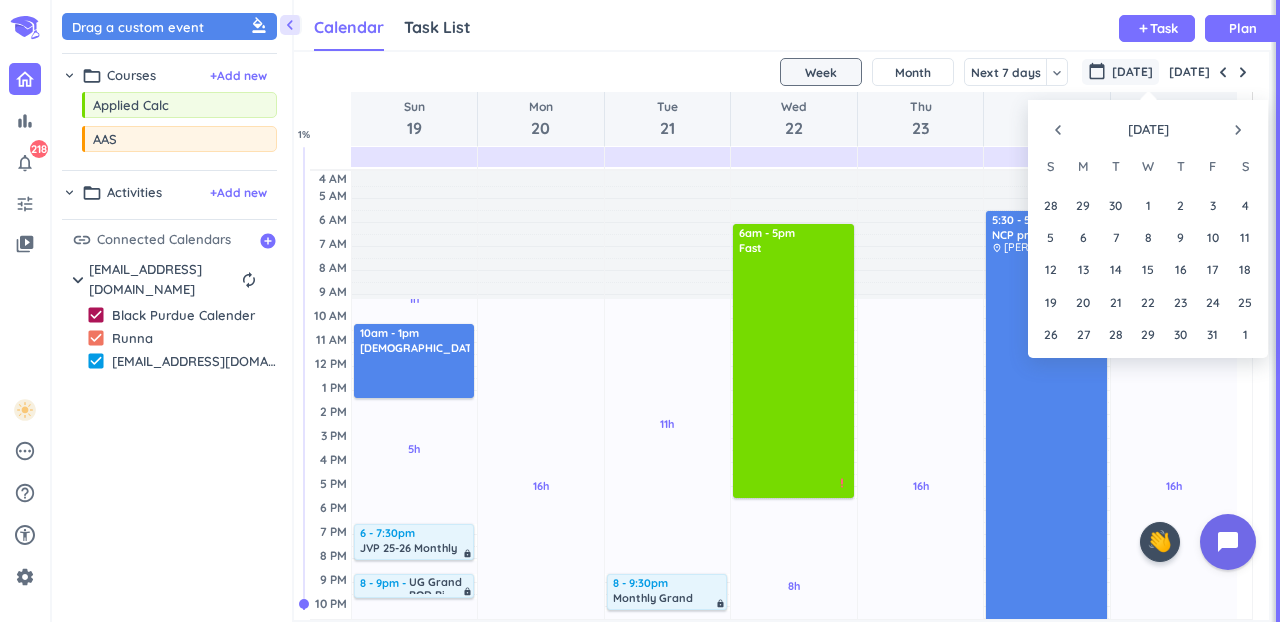 click on "navigate_before" at bounding box center [1058, 130] 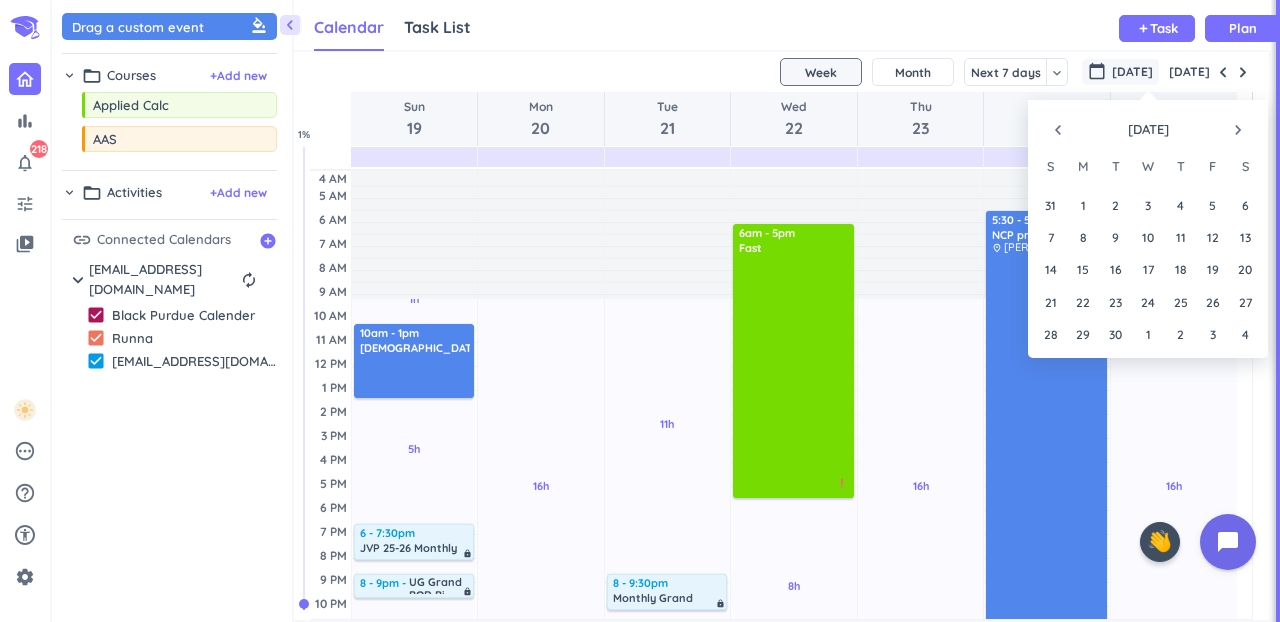 click on "navigate_before" at bounding box center (1058, 130) 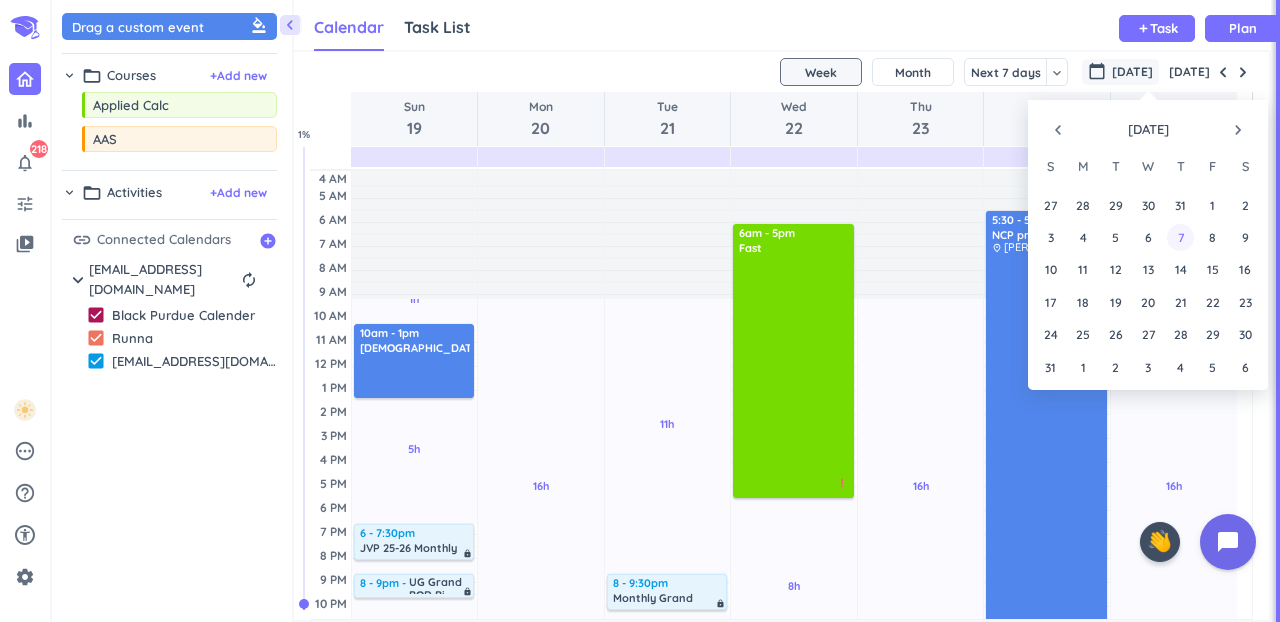 click on "7" at bounding box center [1180, 237] 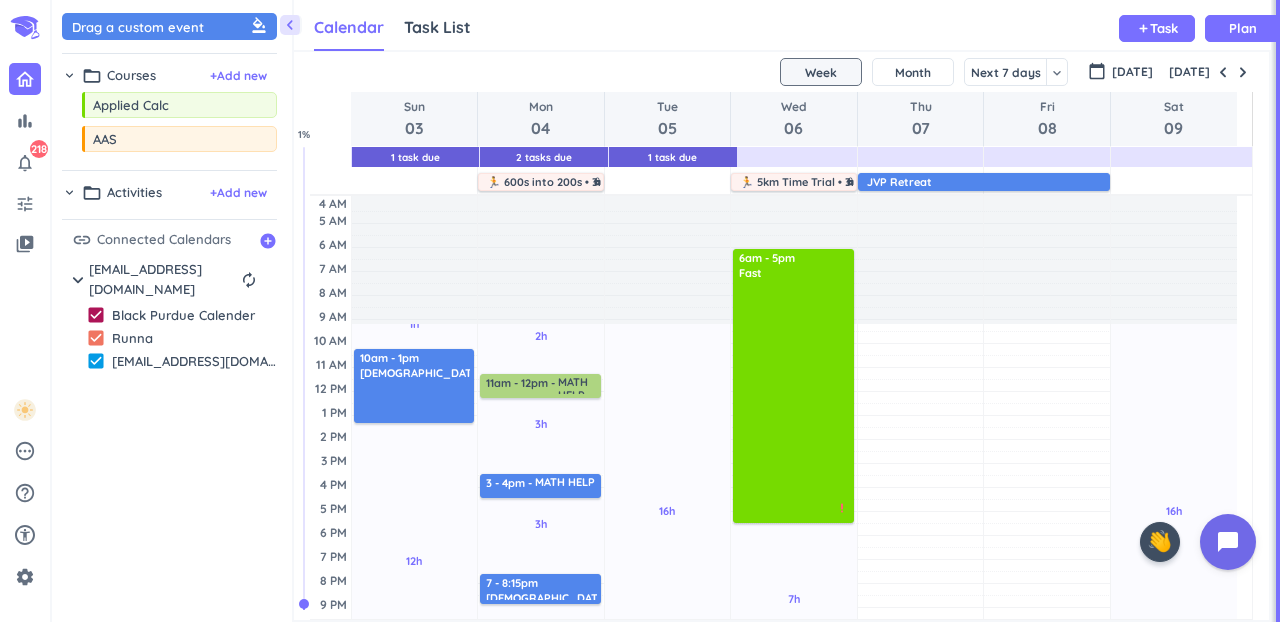 scroll, scrollTop: 54, scrollLeft: 0, axis: vertical 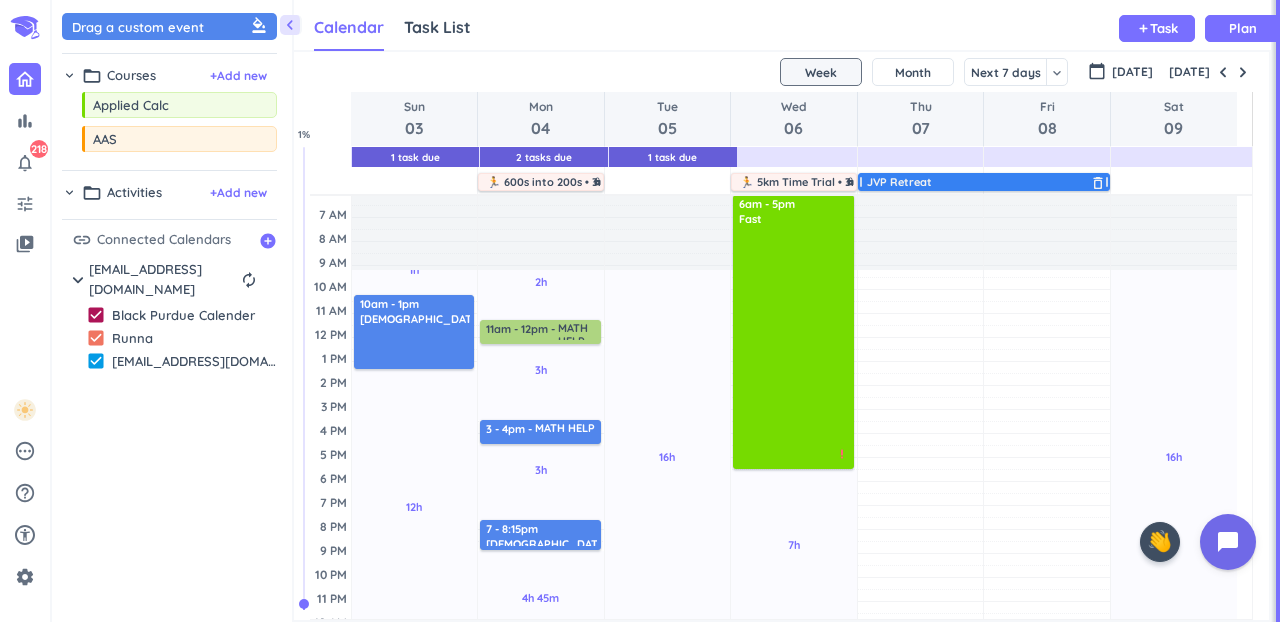 click on "JVP Retreat" at bounding box center [986, 182] 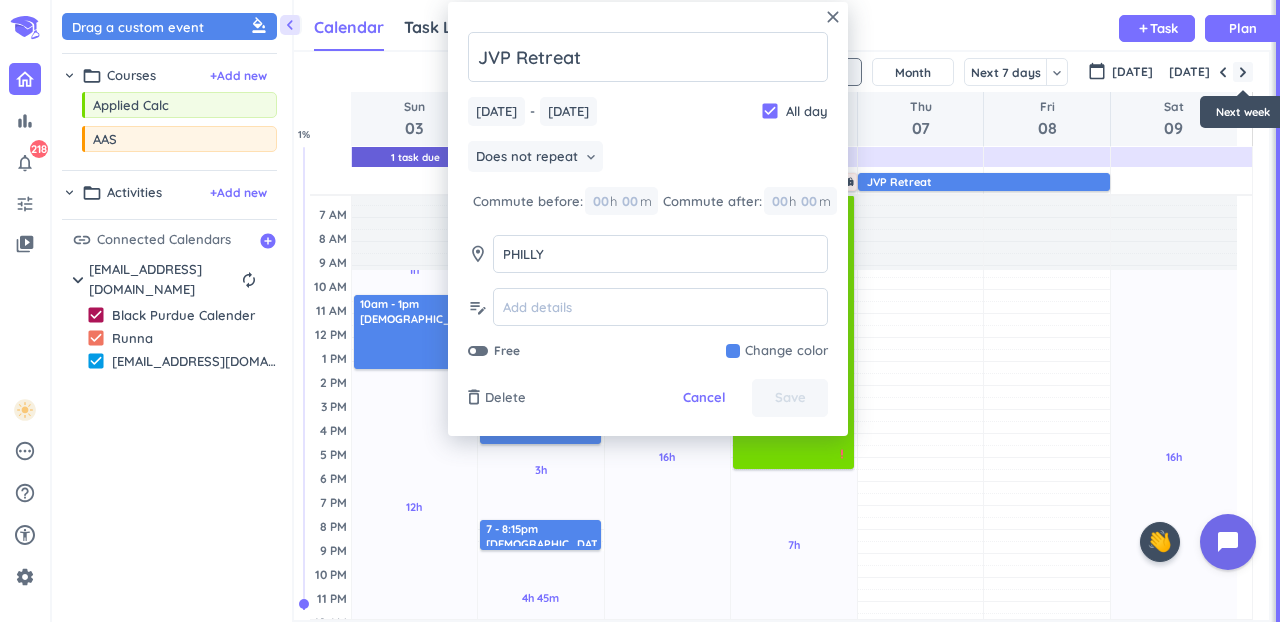 click at bounding box center [1243, 72] 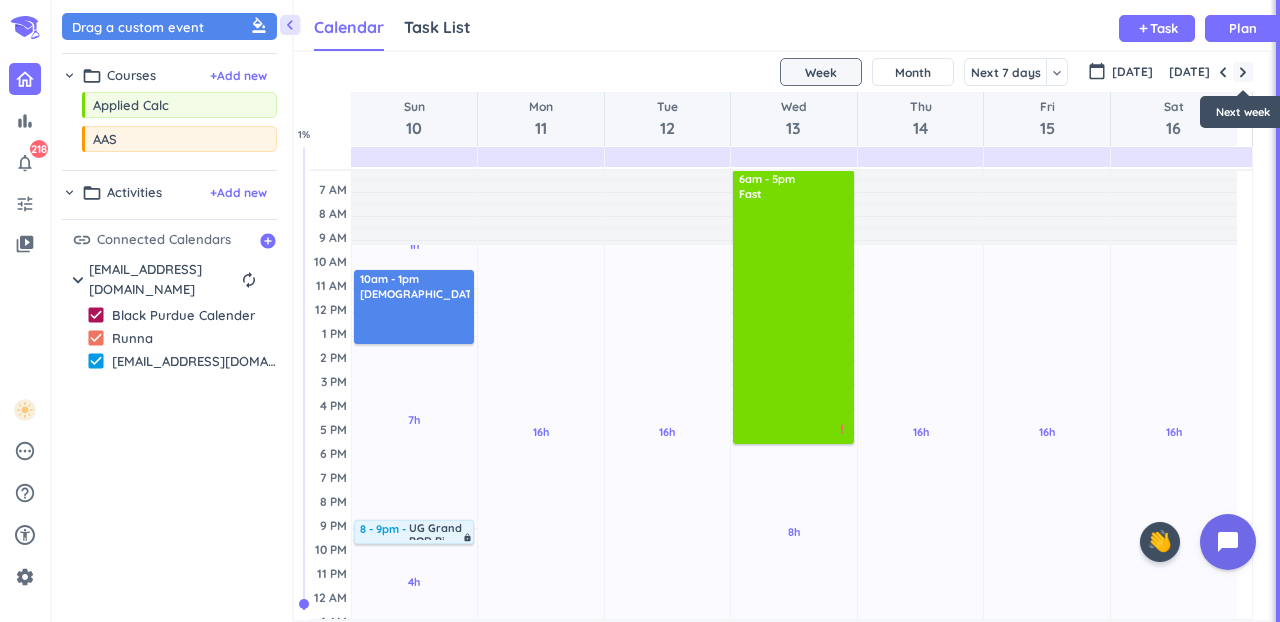 click at bounding box center (1243, 72) 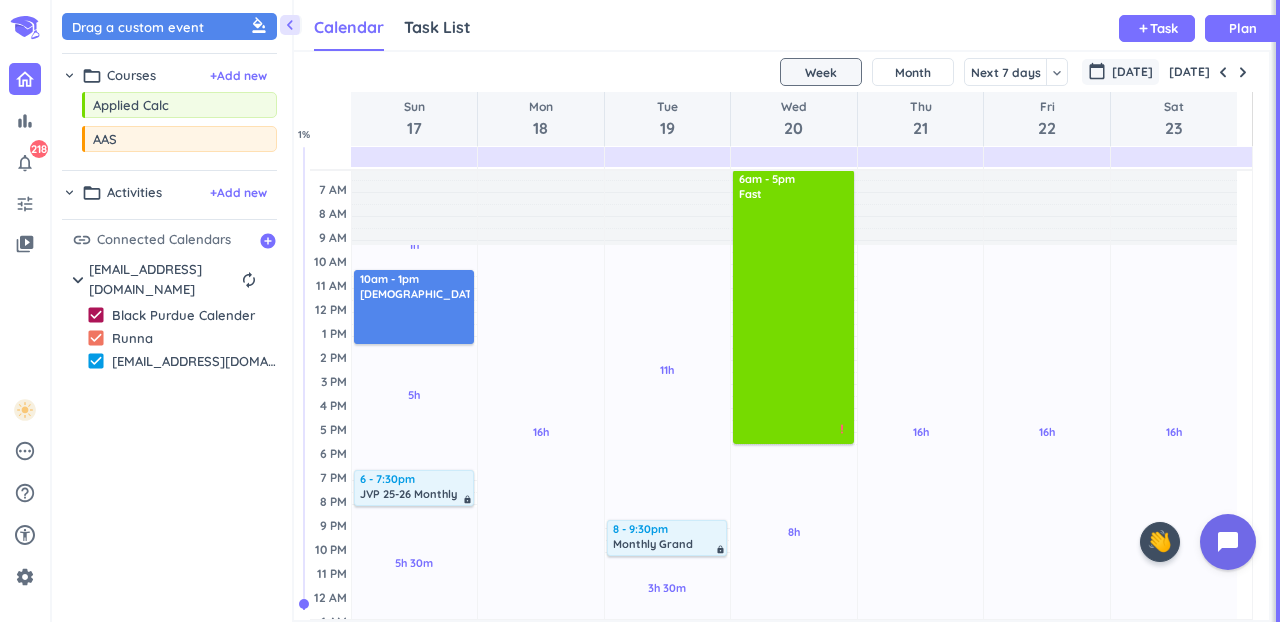 click on "[DATE]" at bounding box center (1132, 72) 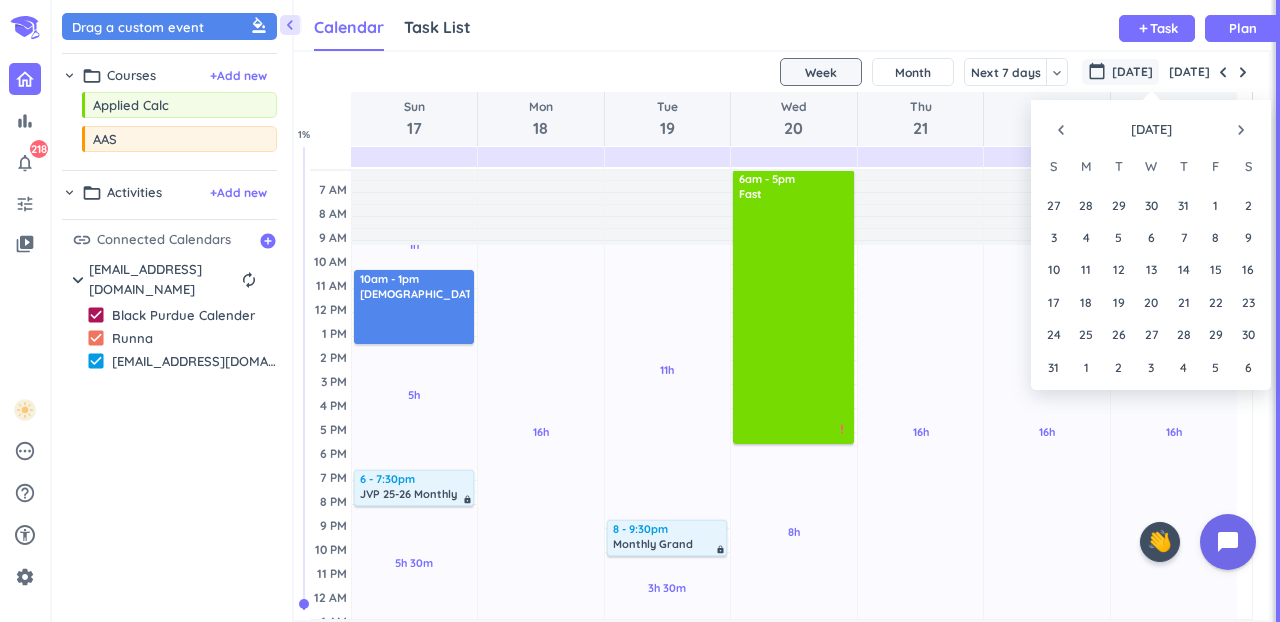 click on "navigate_next" at bounding box center [1241, 130] 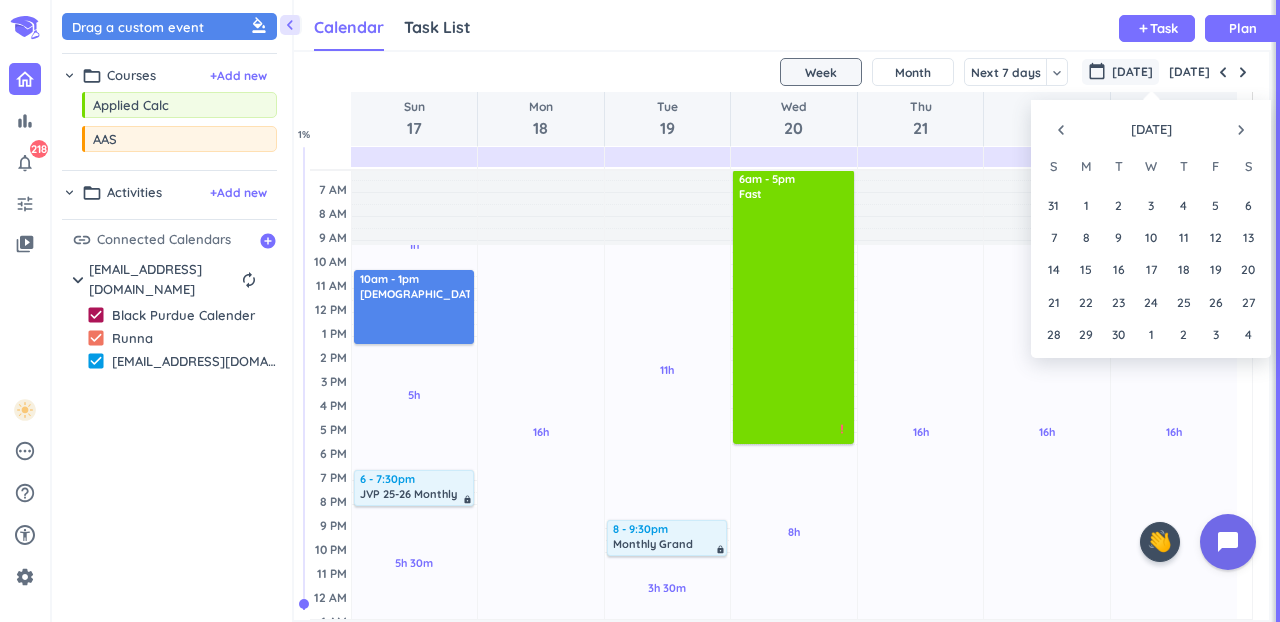 click on "navigate_next" at bounding box center [1241, 130] 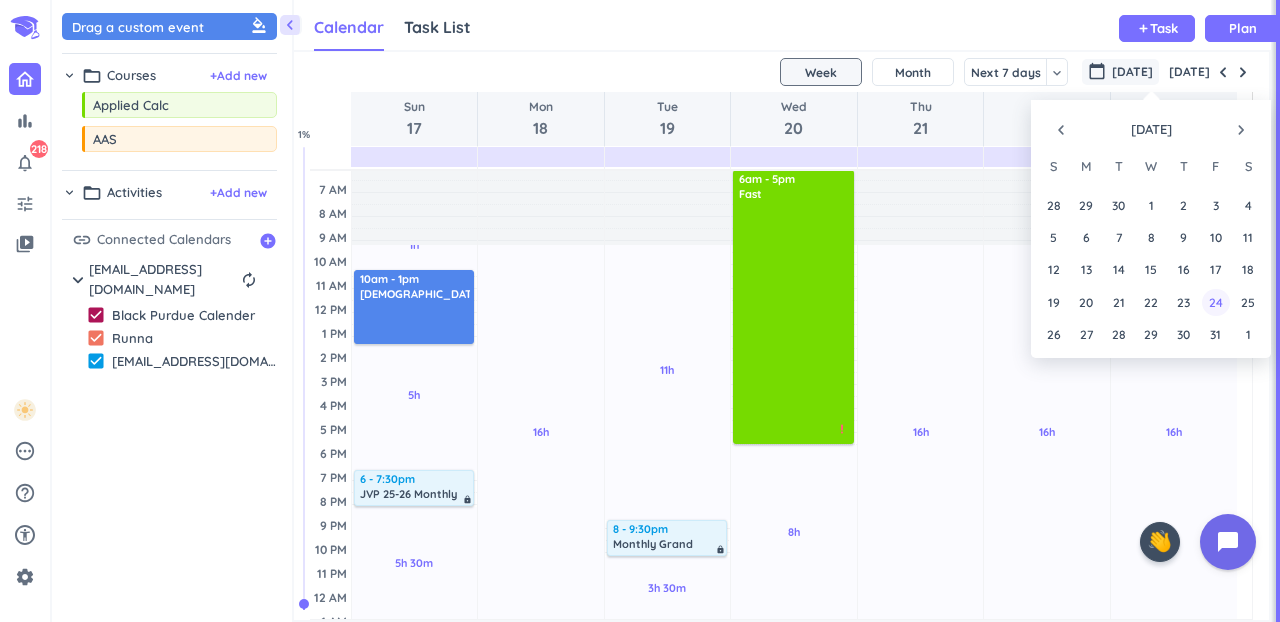 click on "24" at bounding box center [1215, 301] 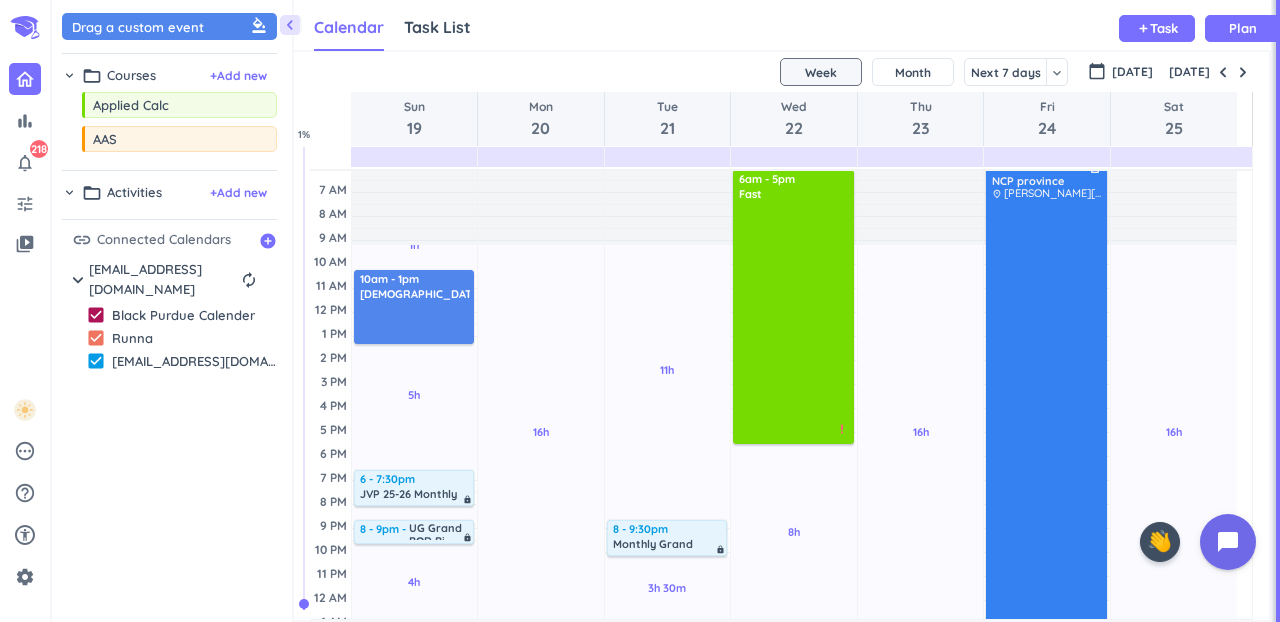click at bounding box center (1047, 458) 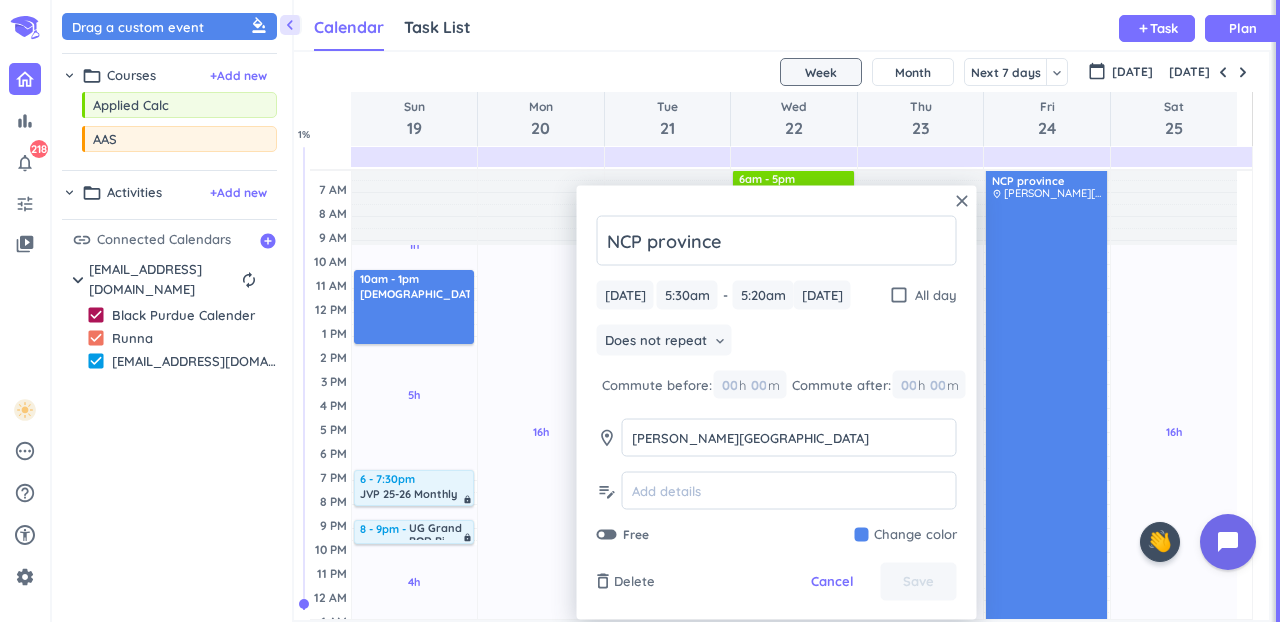 scroll, scrollTop: 0, scrollLeft: 0, axis: both 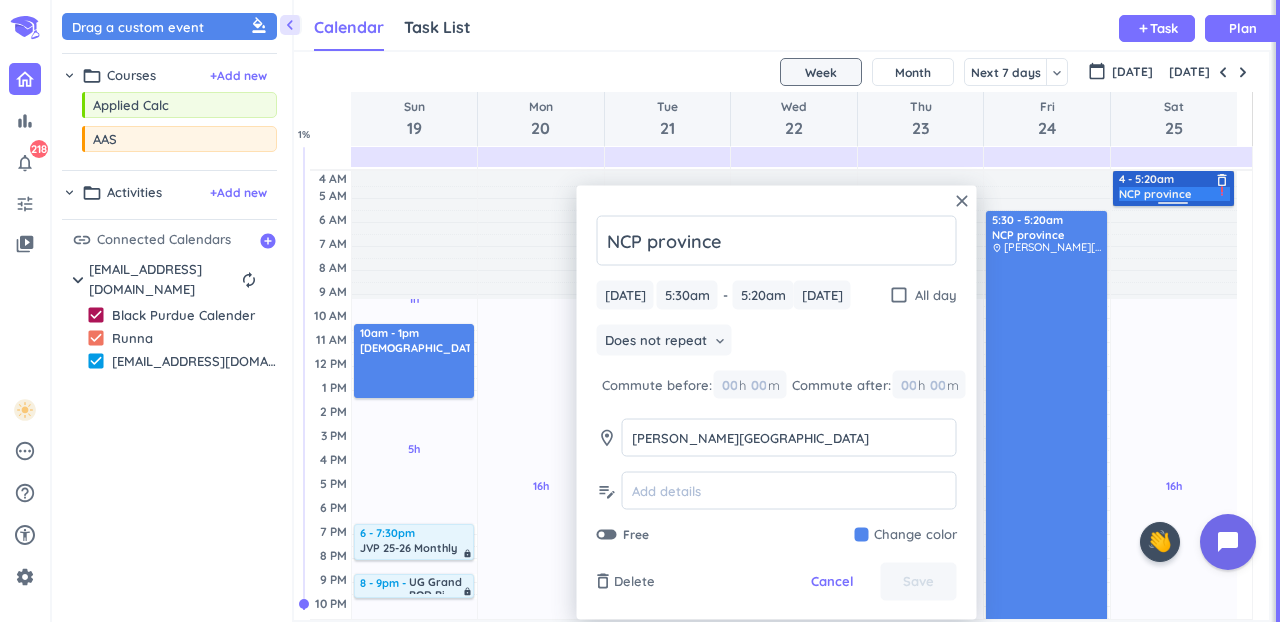 click on "4 - 5:20am NCP province delete_outline place [PERSON_NAME][GEOGRAPHIC_DATA] priority_high" at bounding box center [1173, 188] 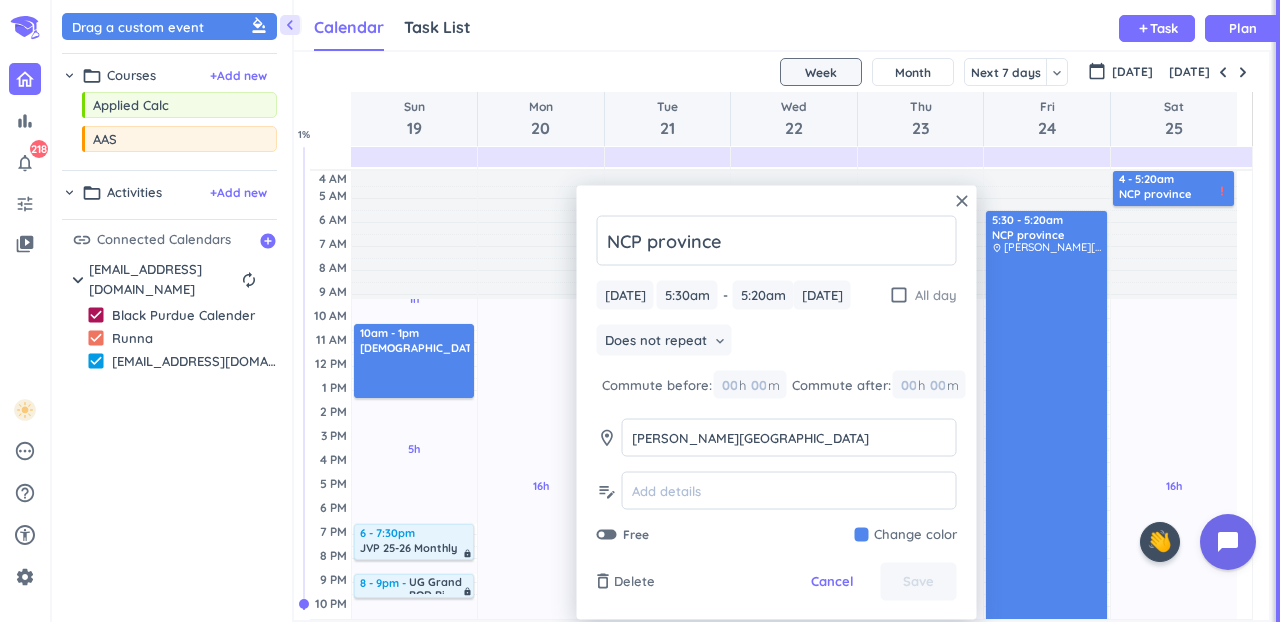 click on "check_box_outline_blank" at bounding box center [899, 295] 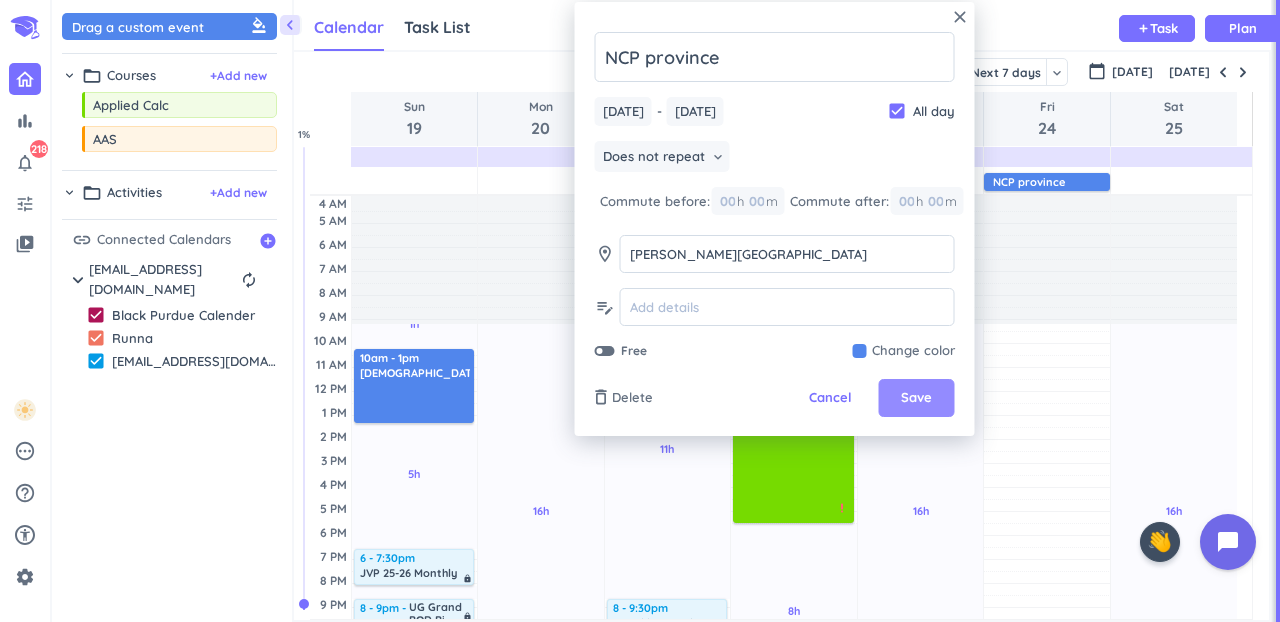 click on "Save" at bounding box center (916, 398) 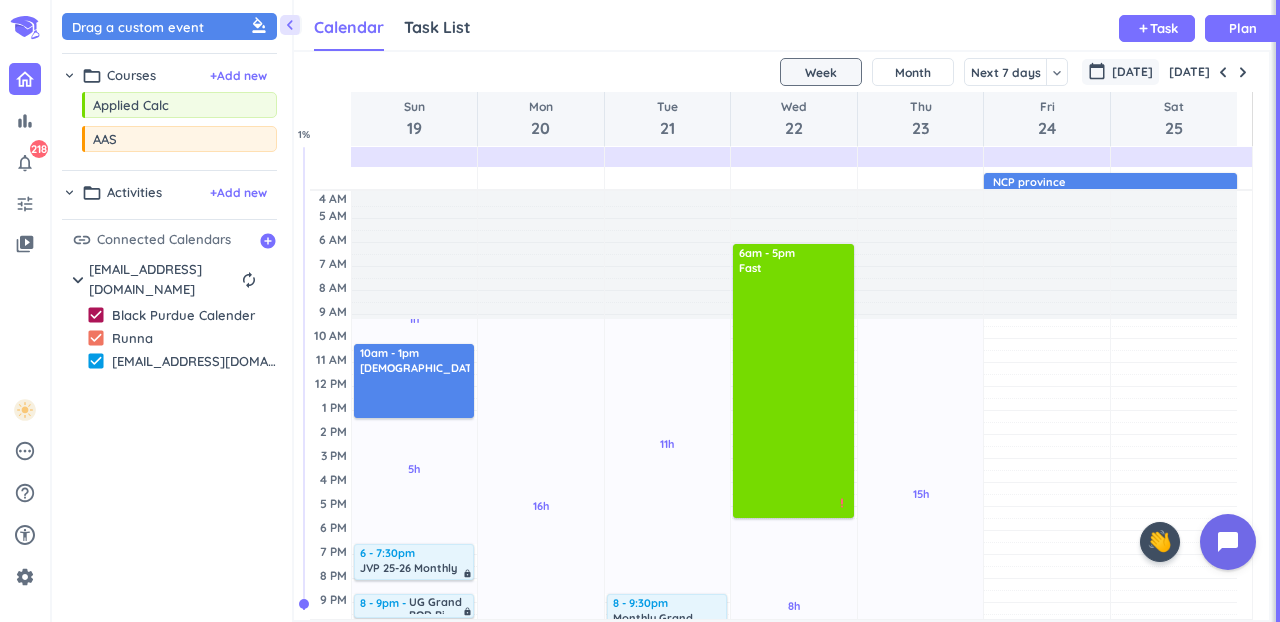 click on "[DATE]" at bounding box center (1132, 72) 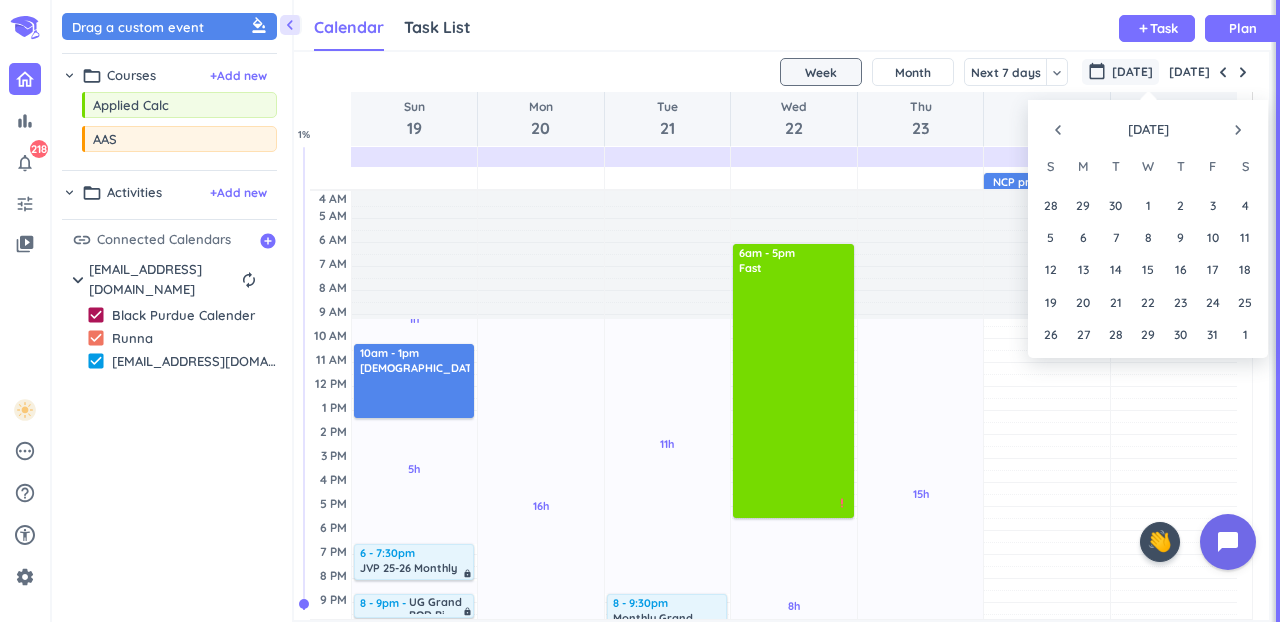 click on "navigate_next" at bounding box center [1238, 130] 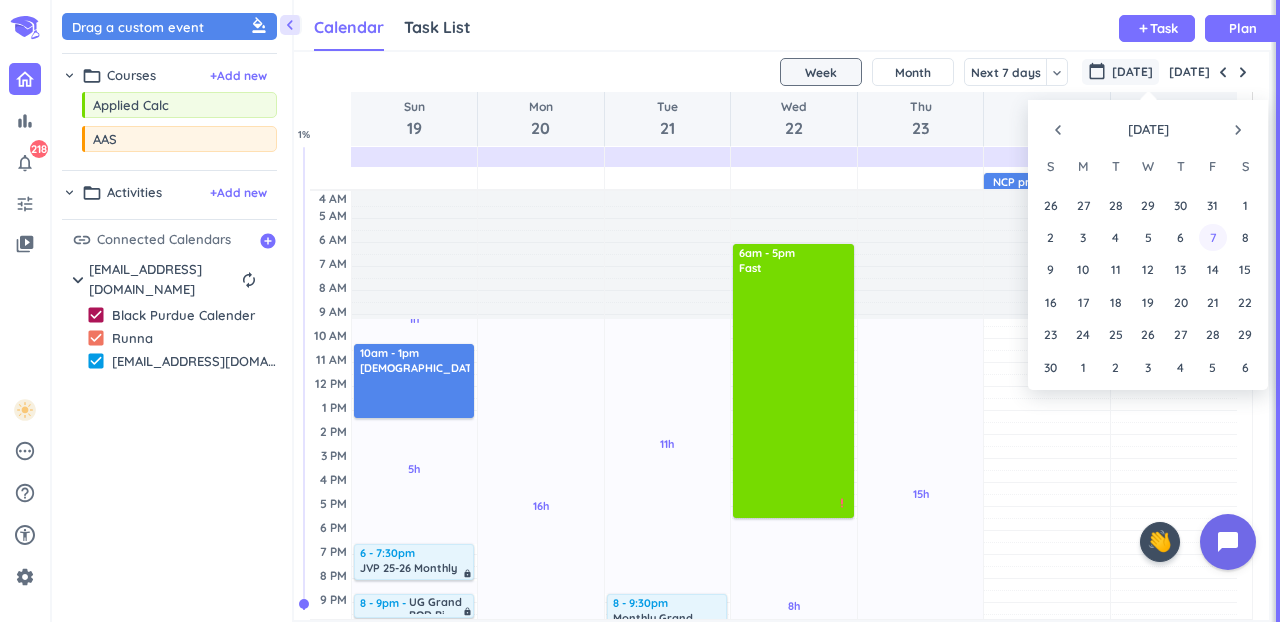 click on "7" at bounding box center (1212, 237) 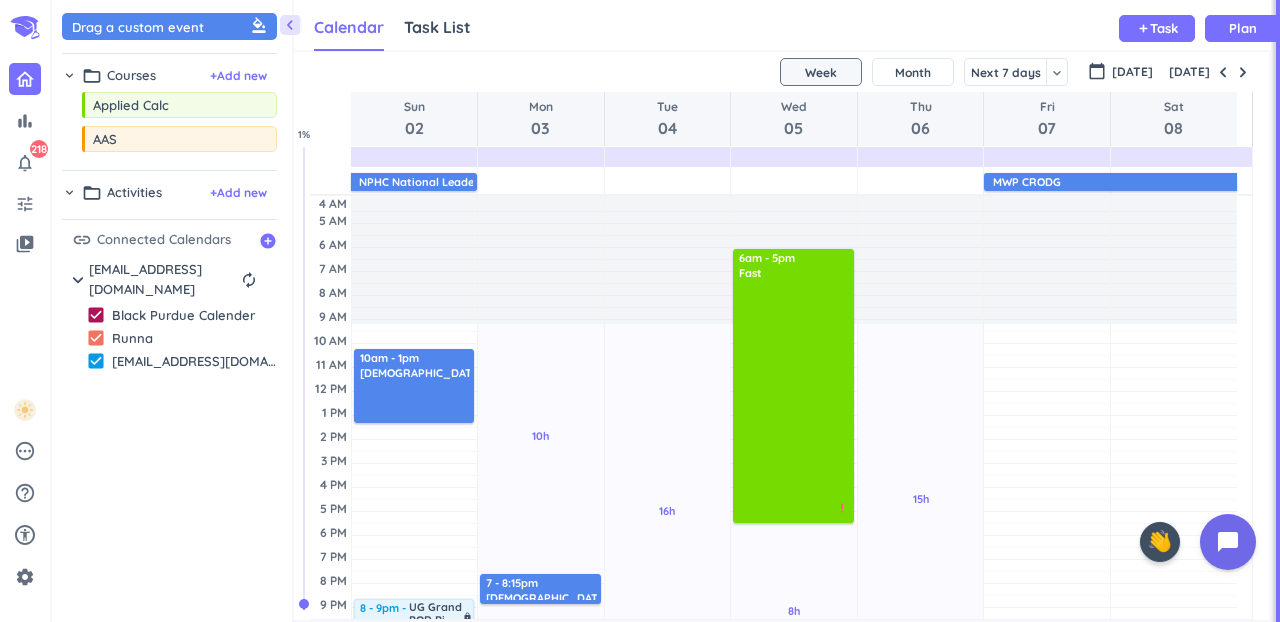 scroll, scrollTop: 54, scrollLeft: 0, axis: vertical 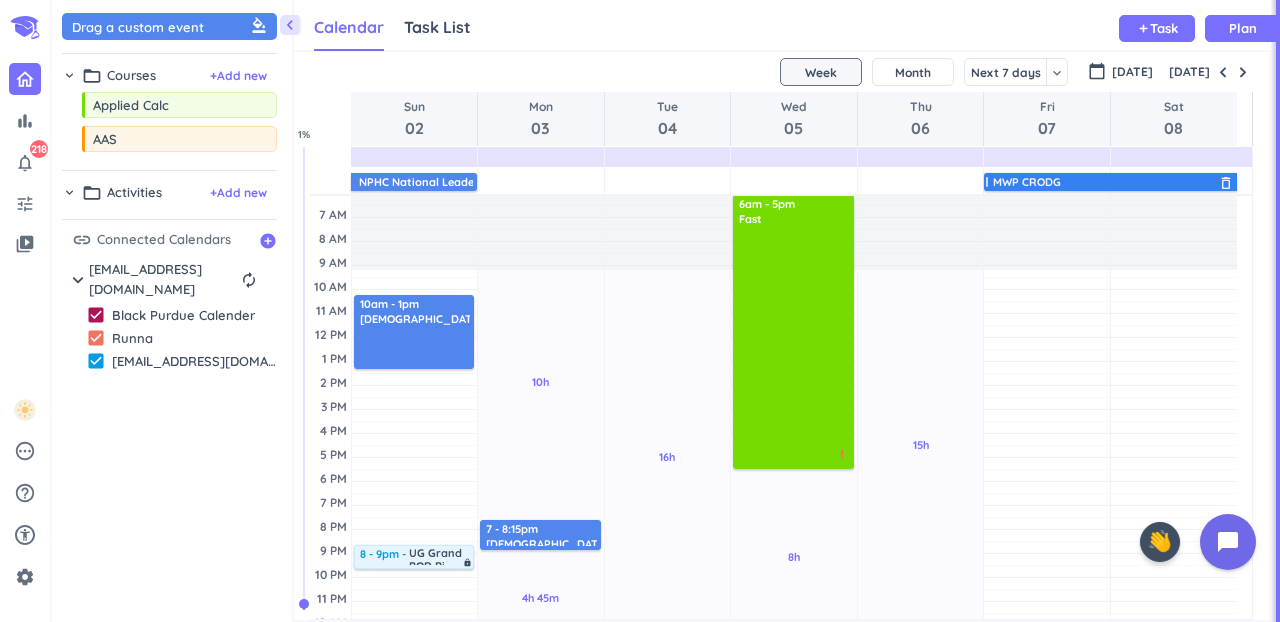 click on "MWP CRODG" at bounding box center (1113, 182) 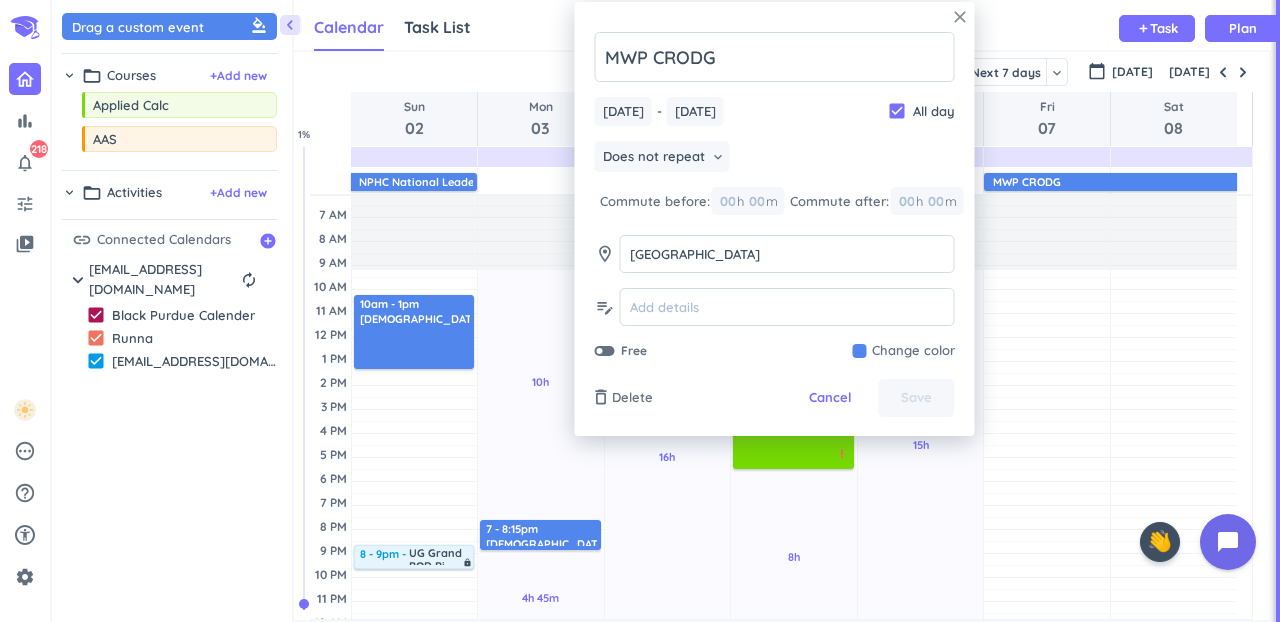 click on "close" at bounding box center [960, 17] 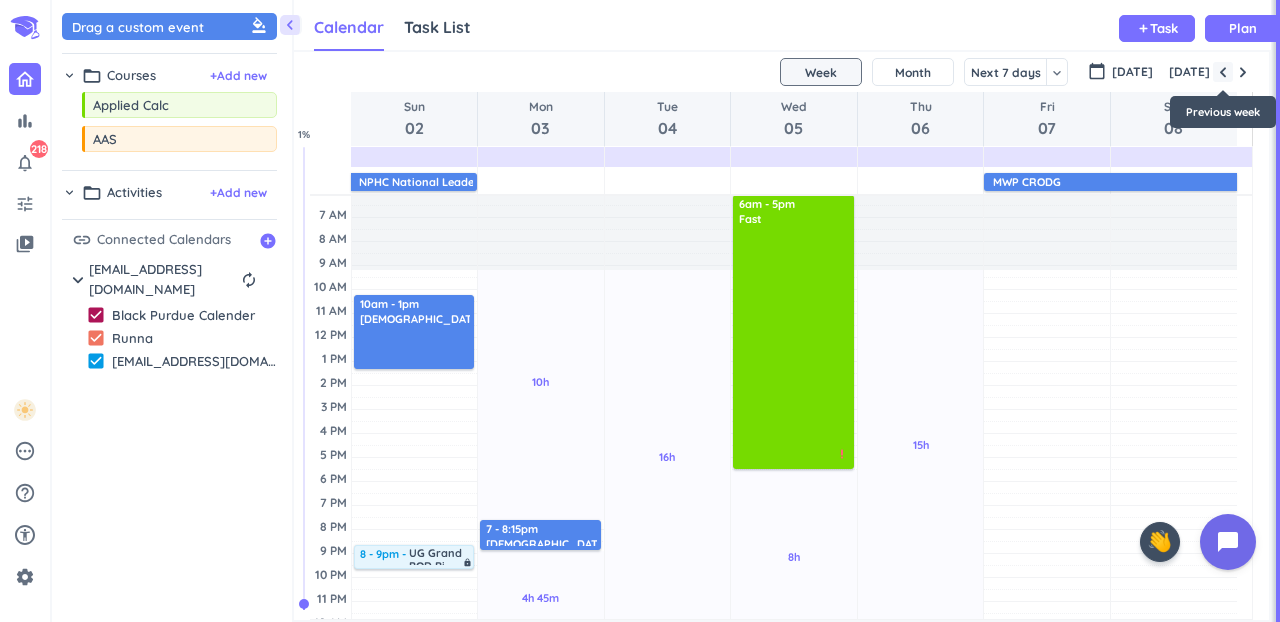 click at bounding box center [1223, 72] 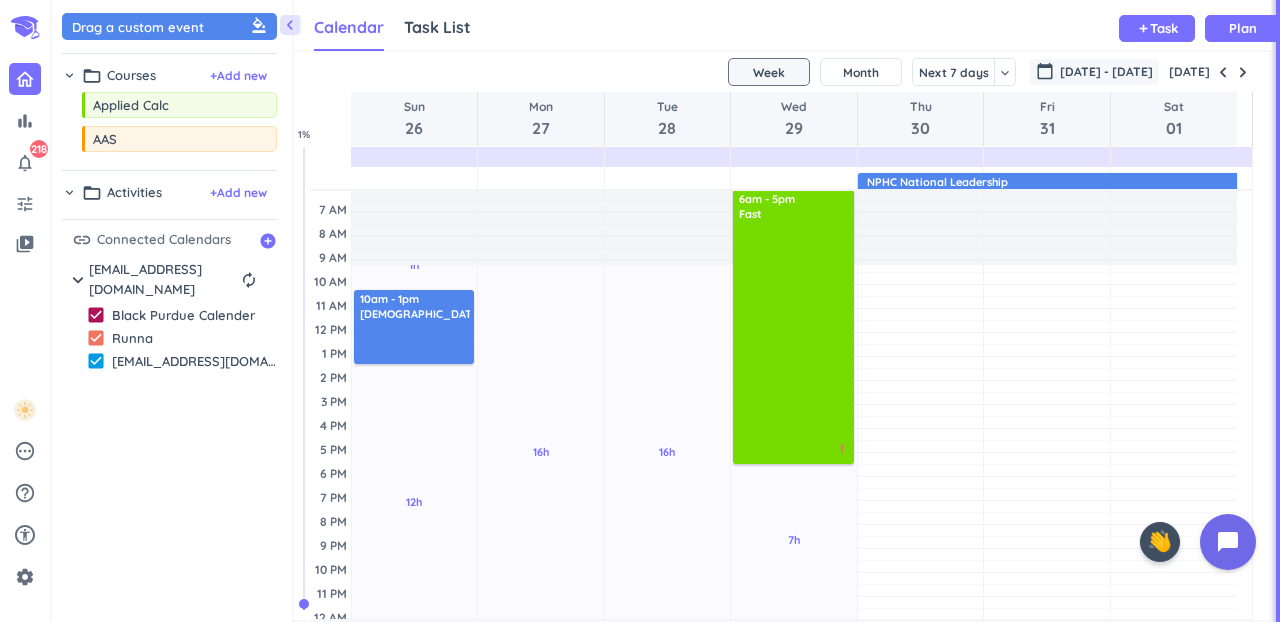 click on "[DATE] - [DATE]" at bounding box center (1106, 72) 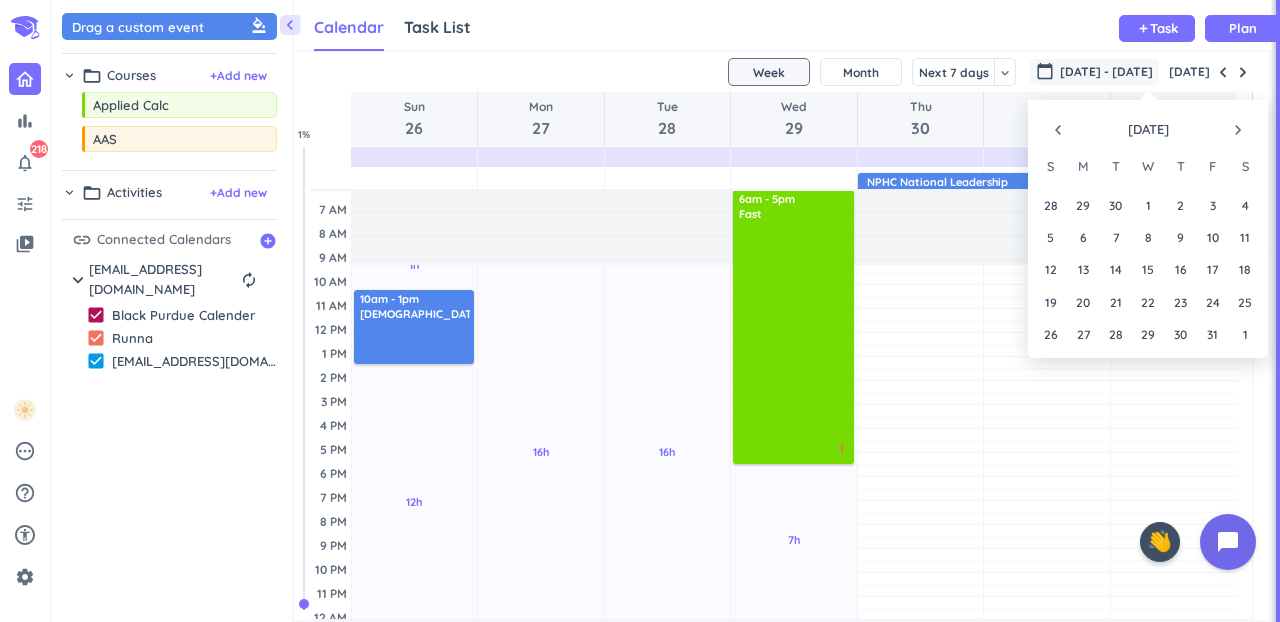 click on "navigate_before" at bounding box center [1058, 130] 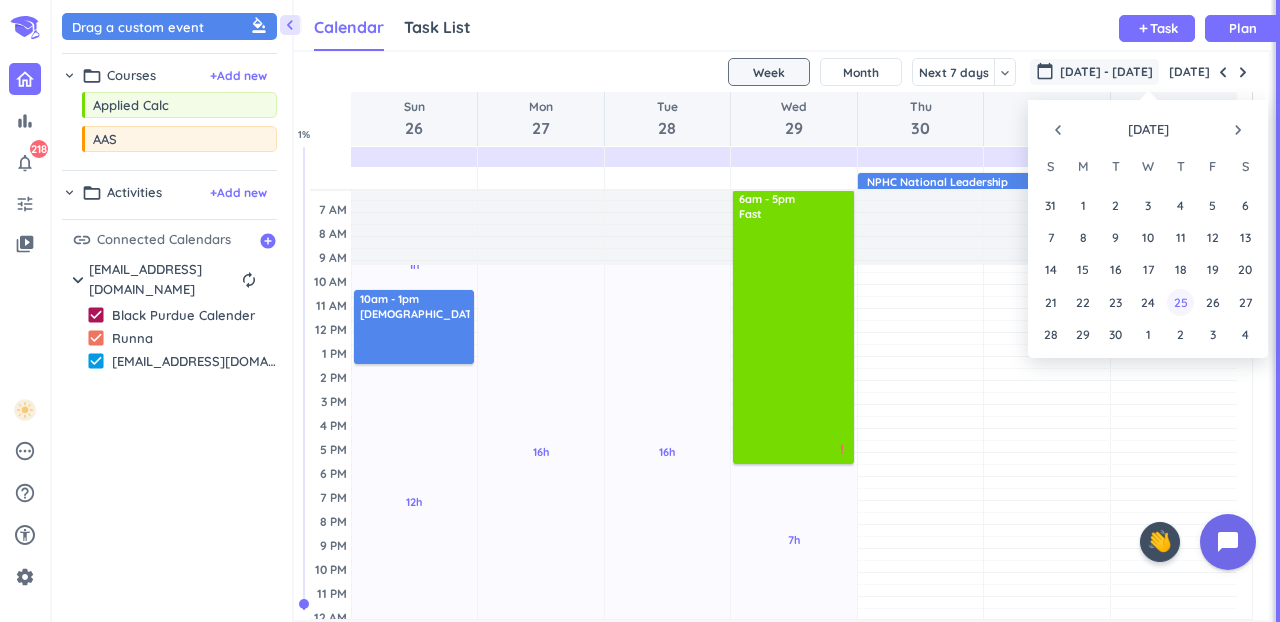 click on "25" at bounding box center [1180, 301] 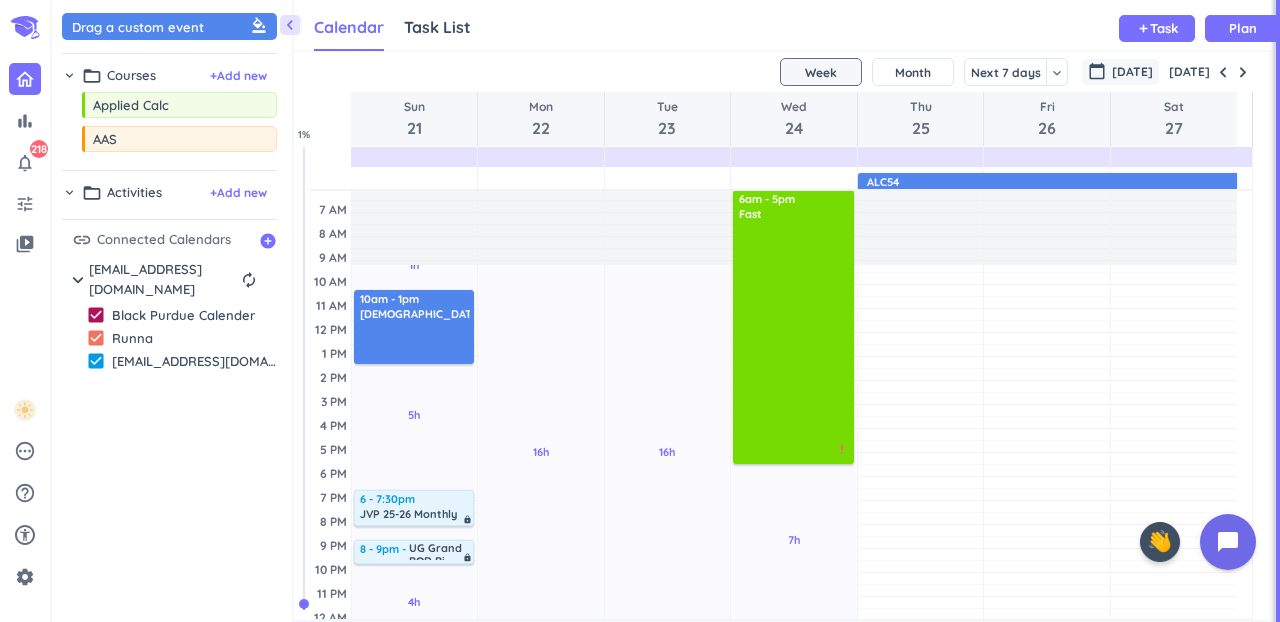 click on "[DATE]" at bounding box center (1132, 72) 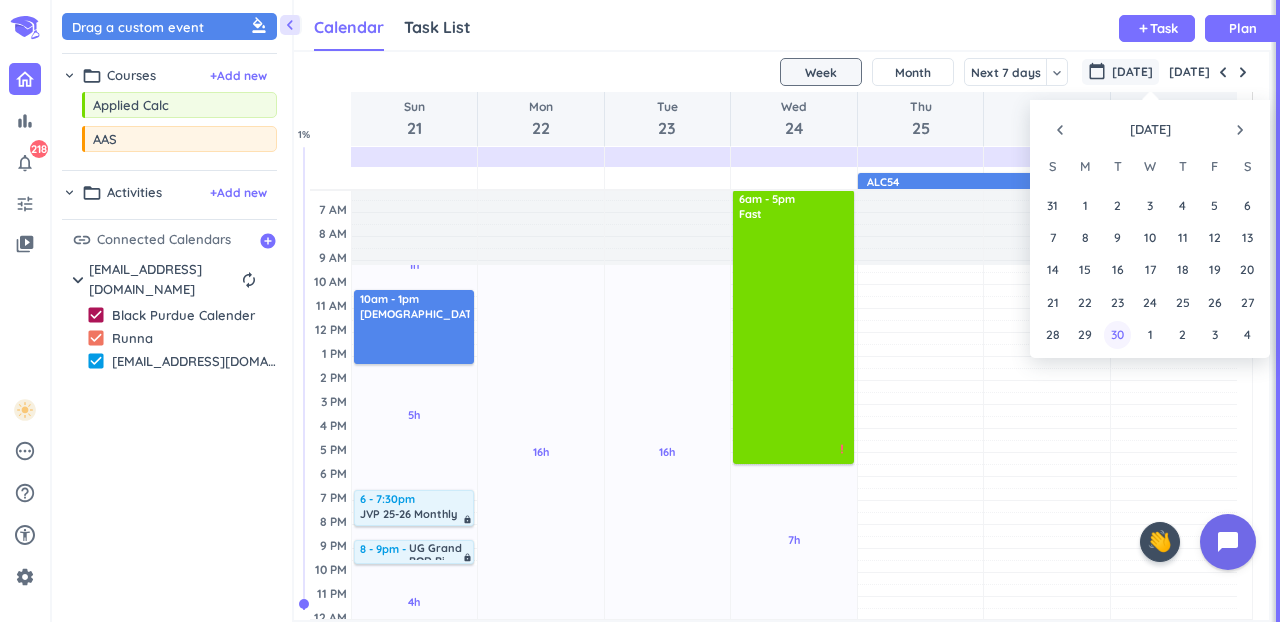 click on "30" at bounding box center [1117, 334] 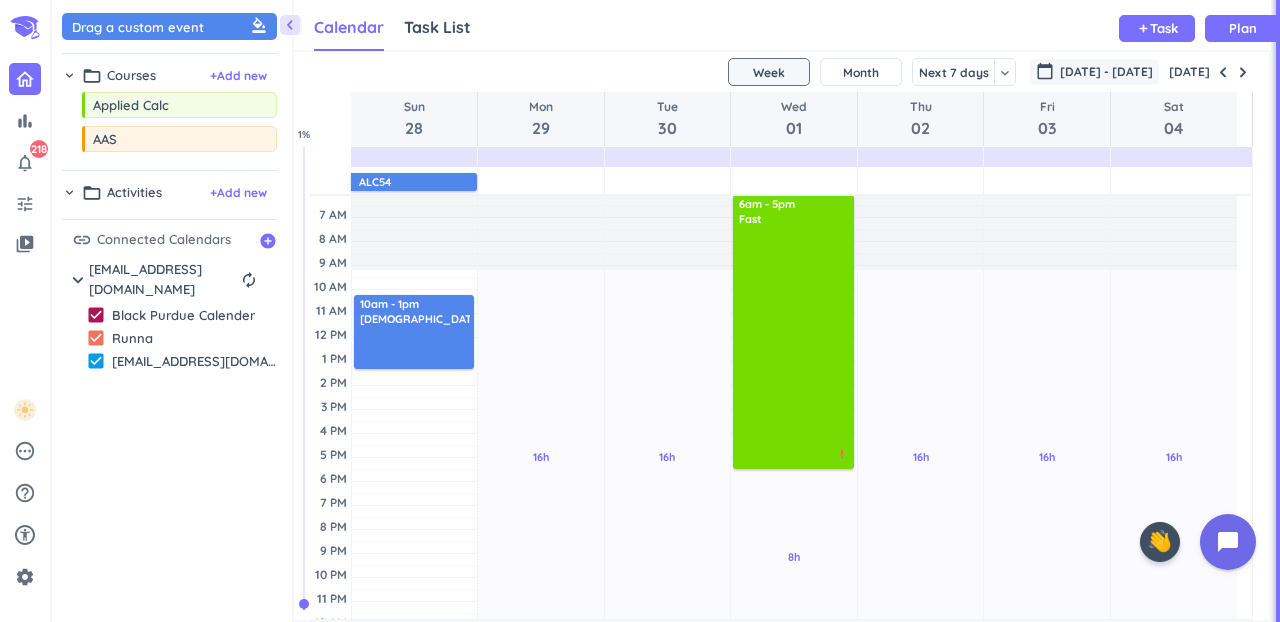 click on "[DATE] - [DATE]" at bounding box center (1106, 72) 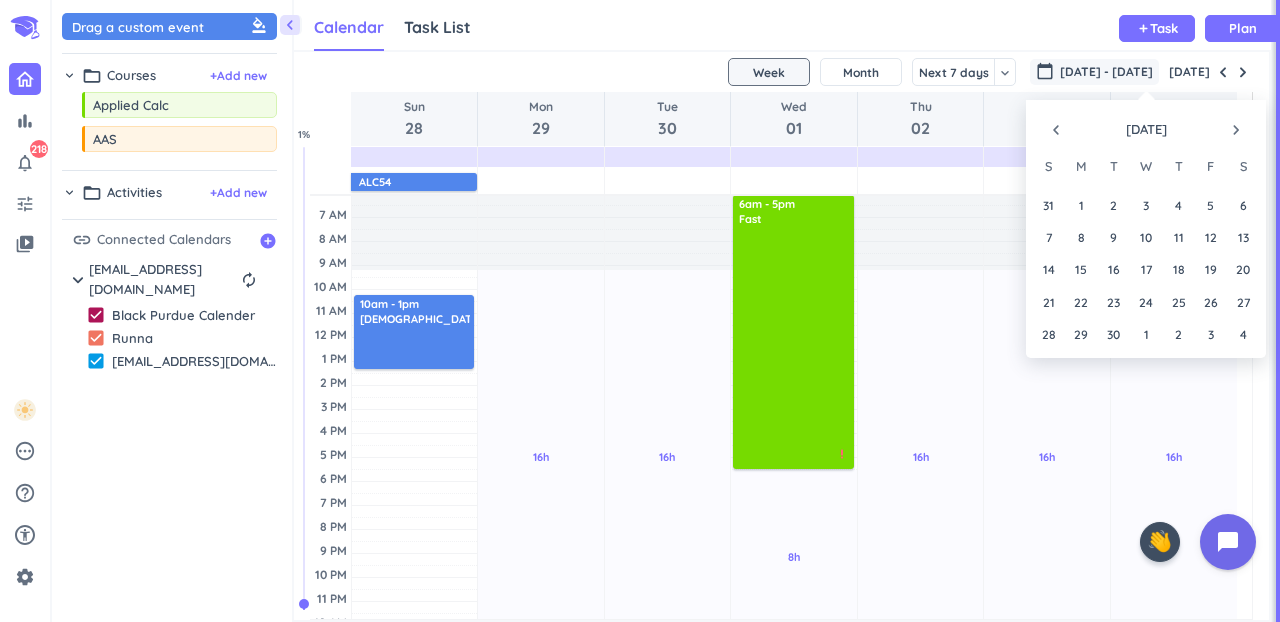 click on "navigate_next" at bounding box center (1236, 130) 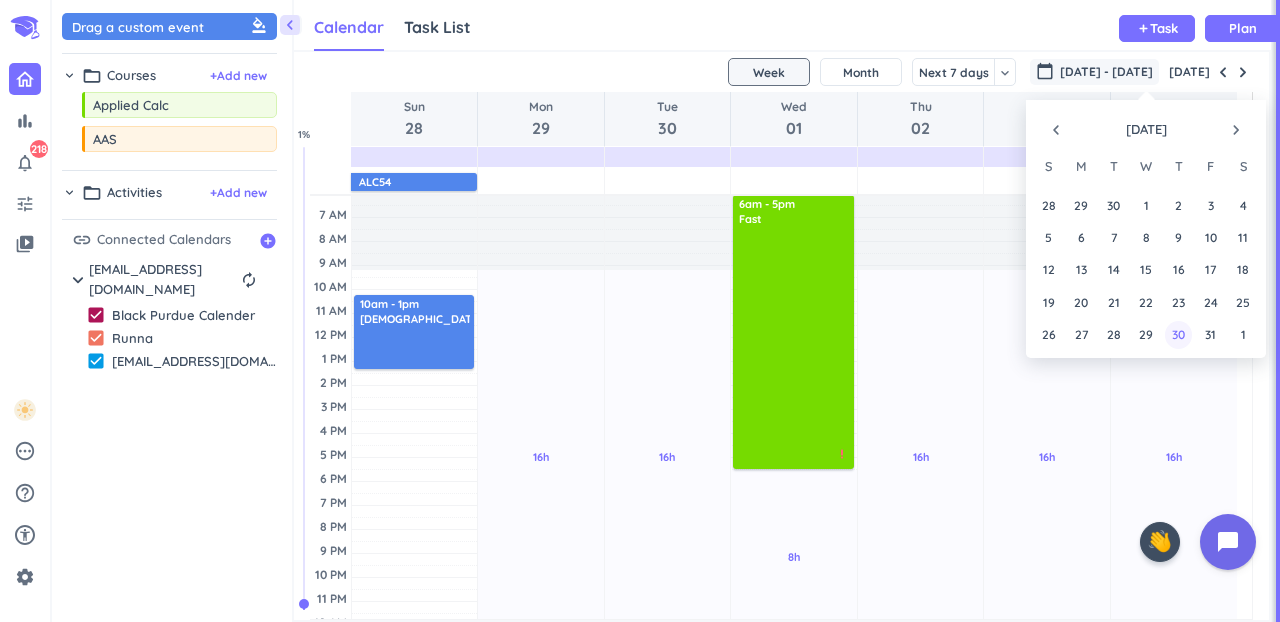 click on "30" at bounding box center [1178, 334] 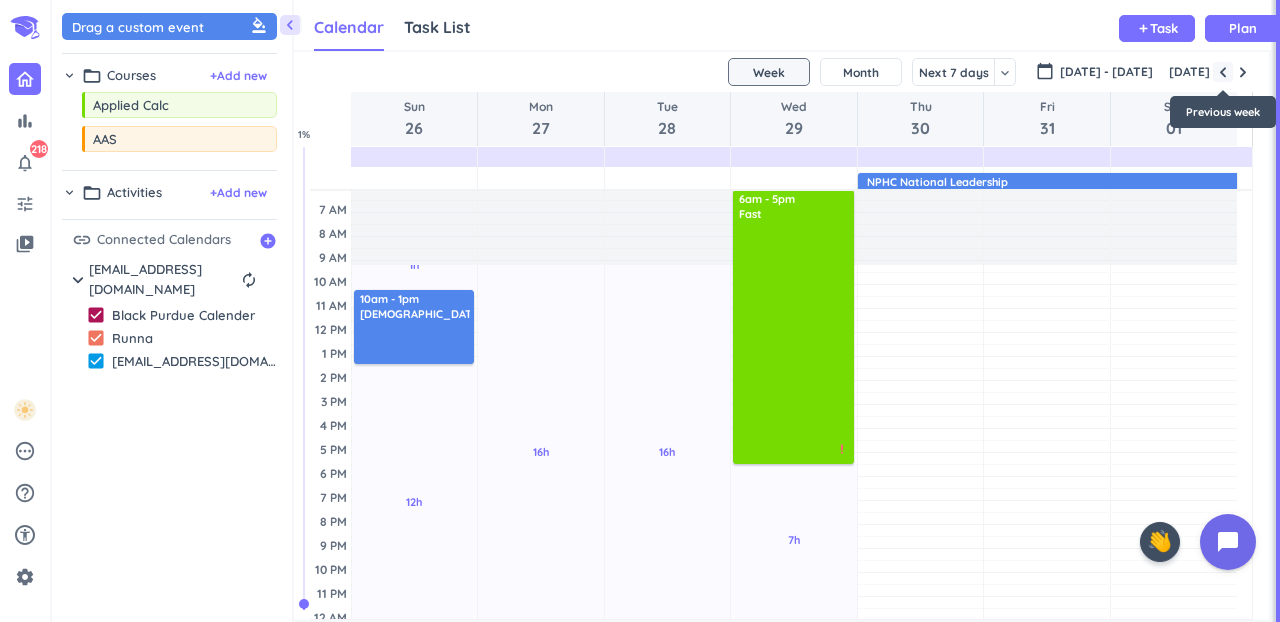 click at bounding box center (1223, 72) 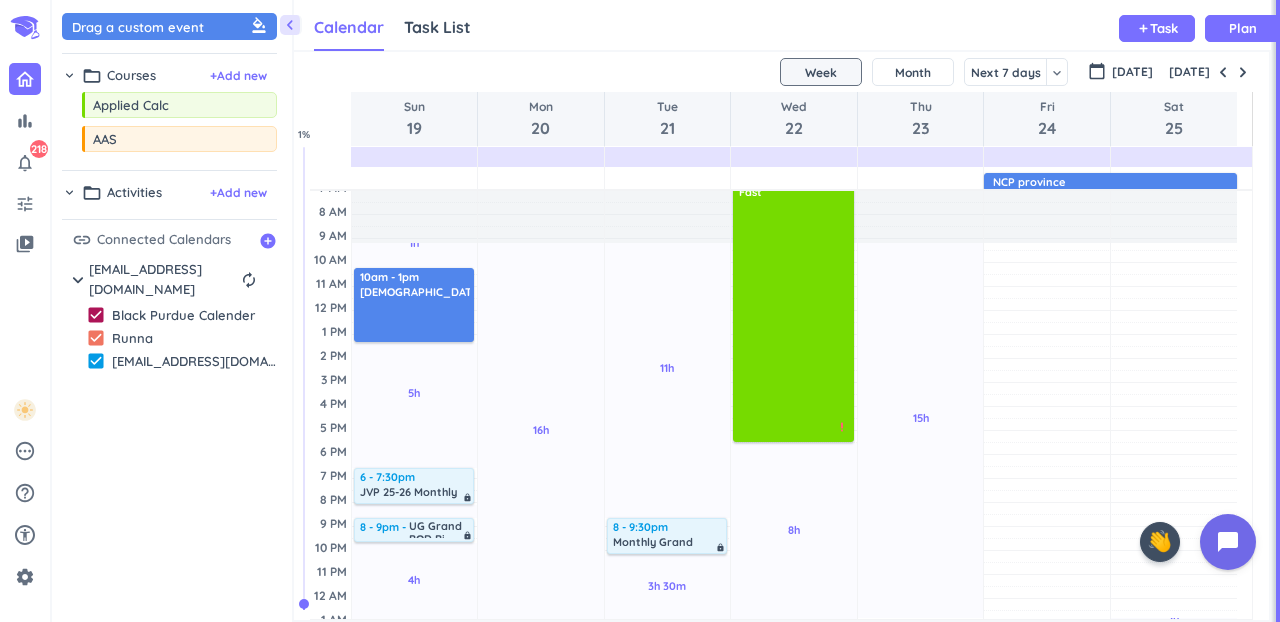 scroll, scrollTop: 174, scrollLeft: 0, axis: vertical 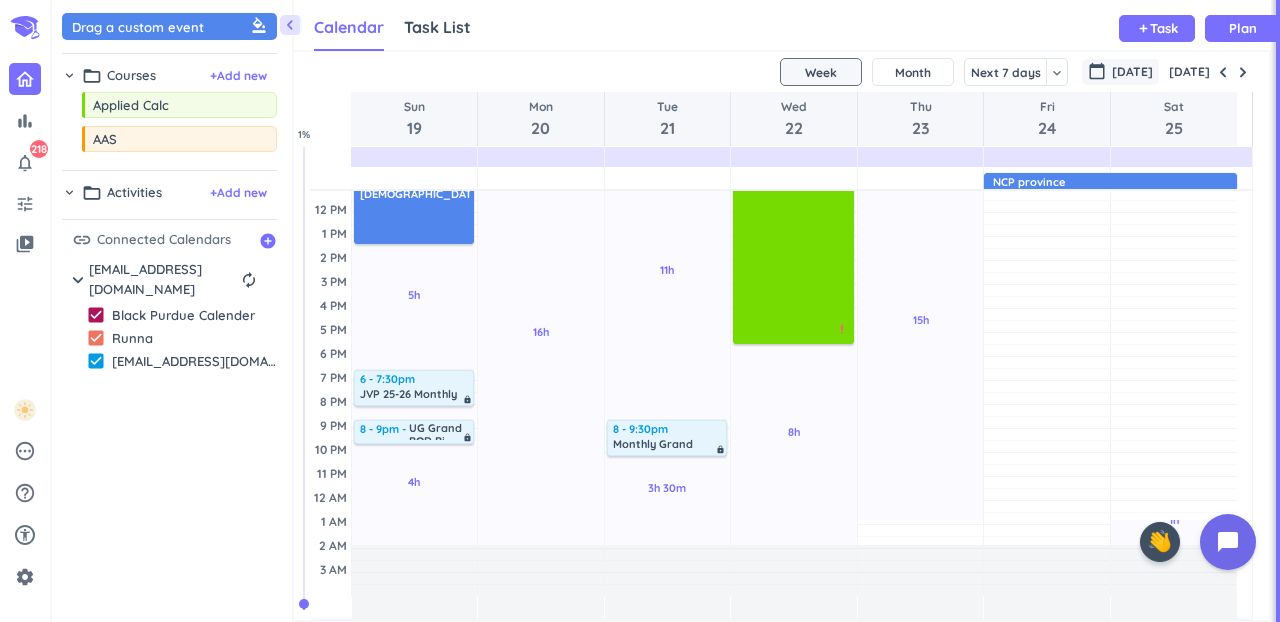 click on "calendar_today [DATE]" at bounding box center [1120, 72] 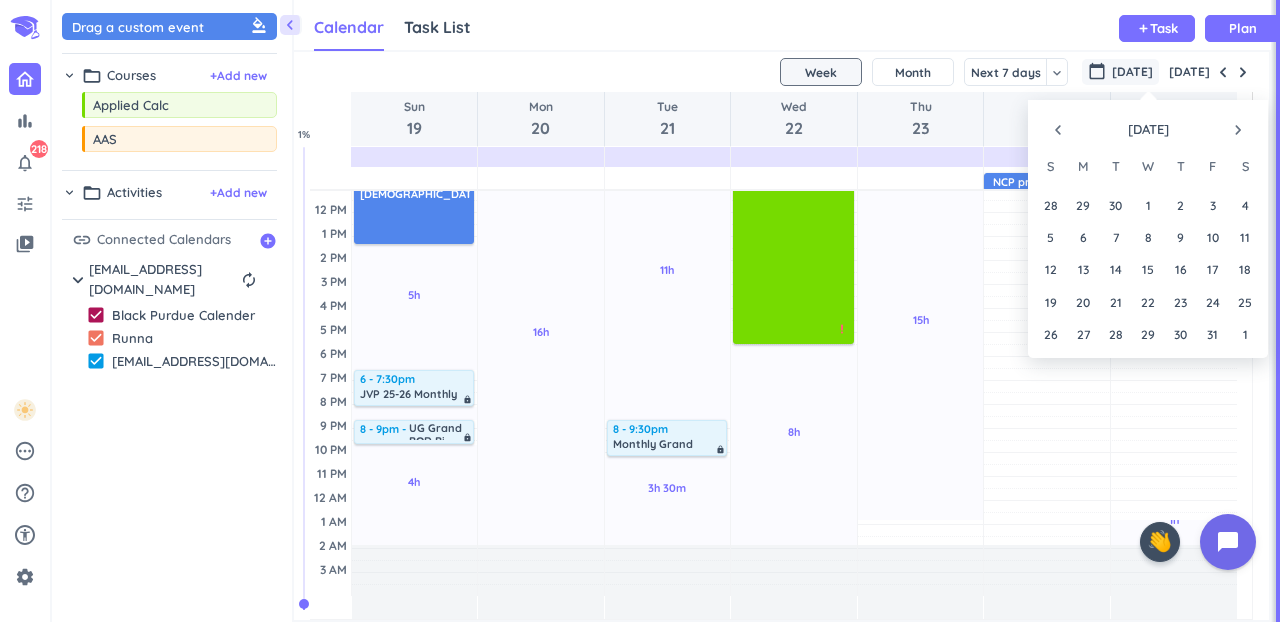 click on "navigate_next" at bounding box center [1238, 130] 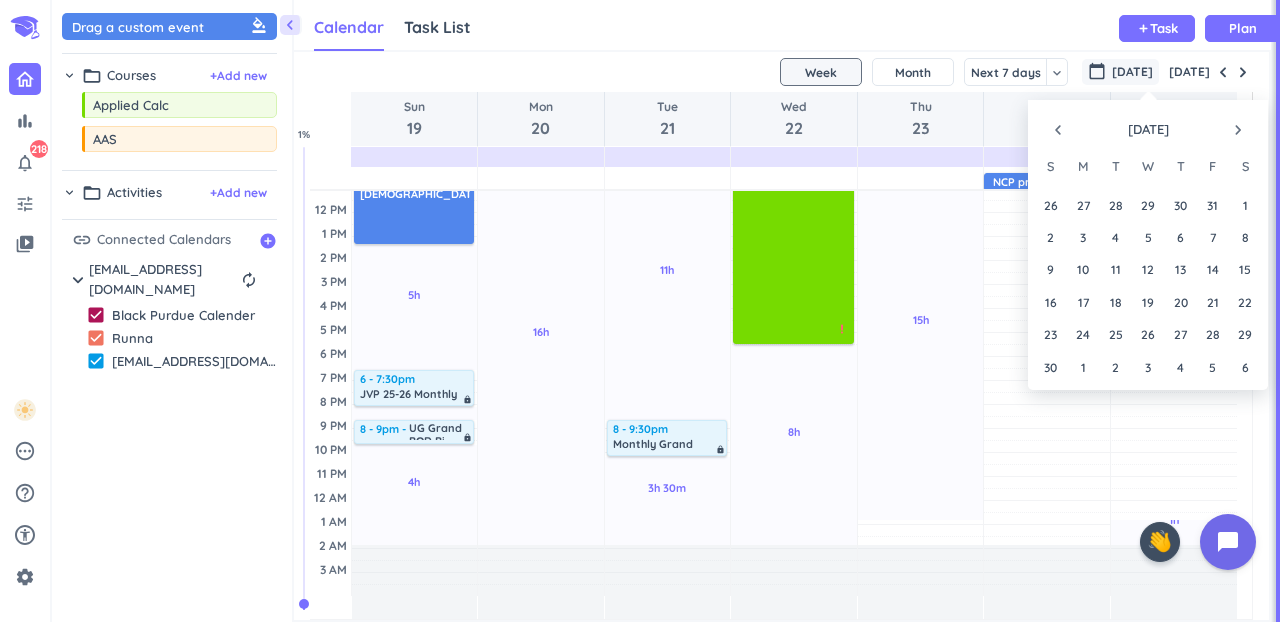 click on "navigate_next" at bounding box center [1238, 130] 